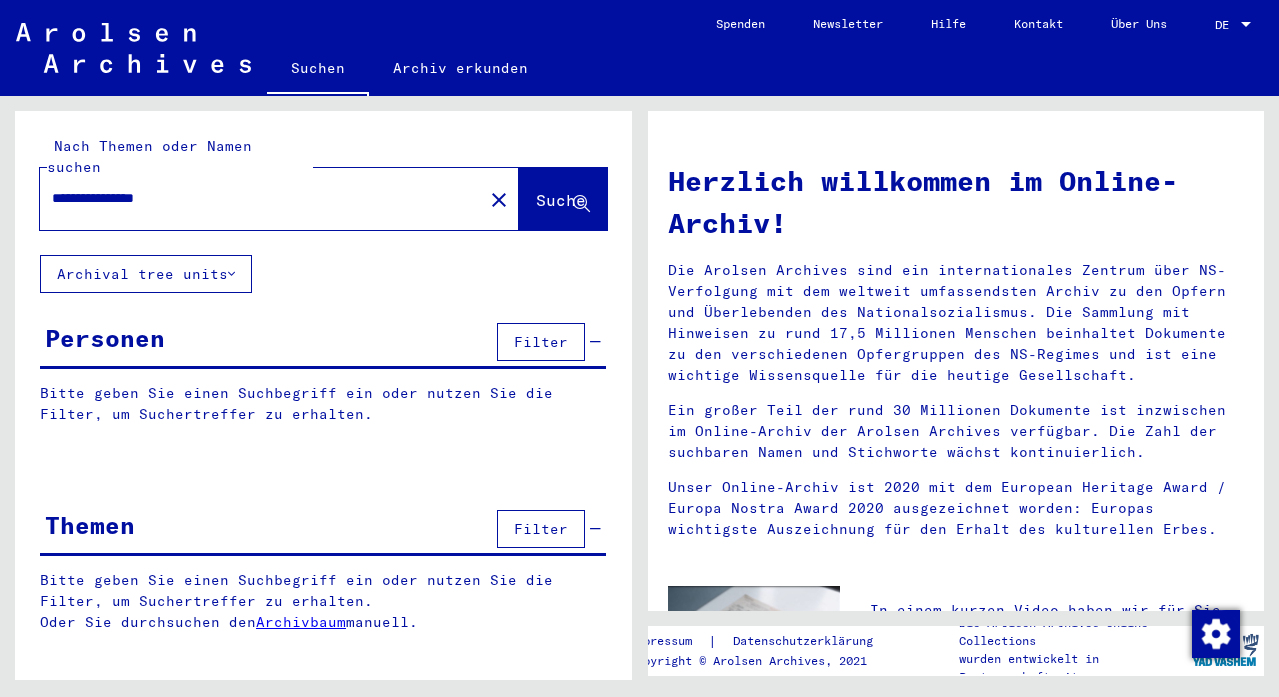scroll, scrollTop: 0, scrollLeft: 0, axis: both 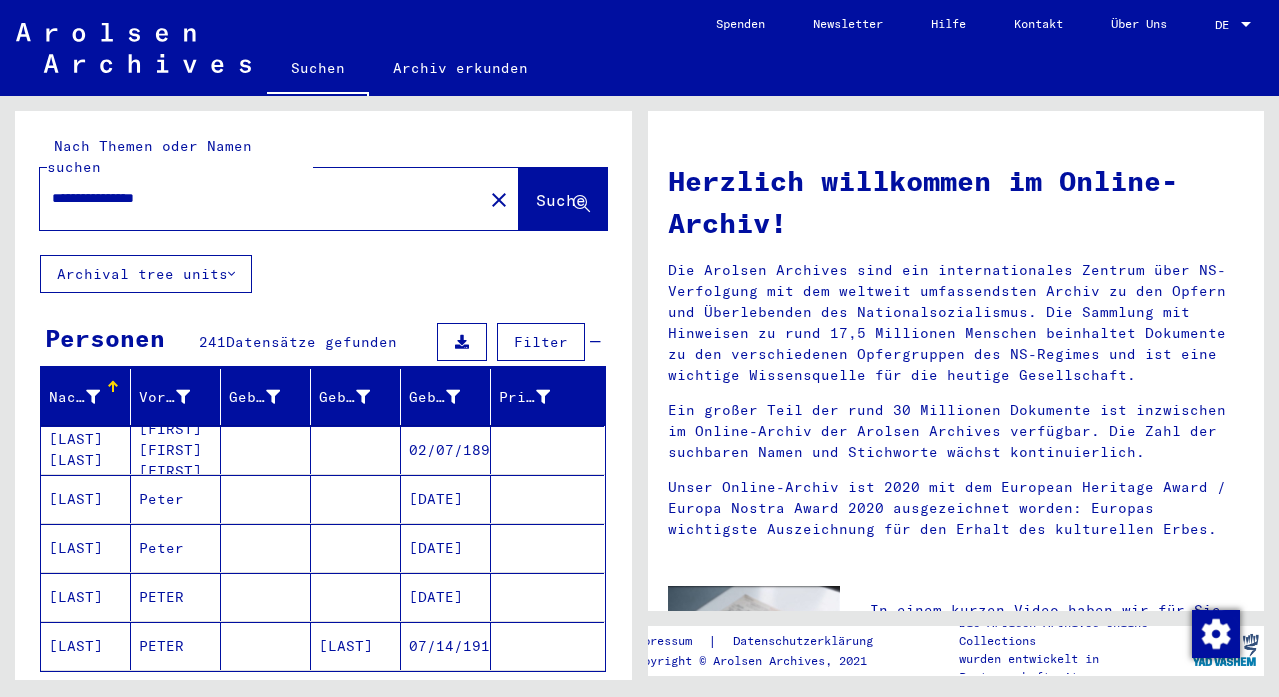 click on "**********" 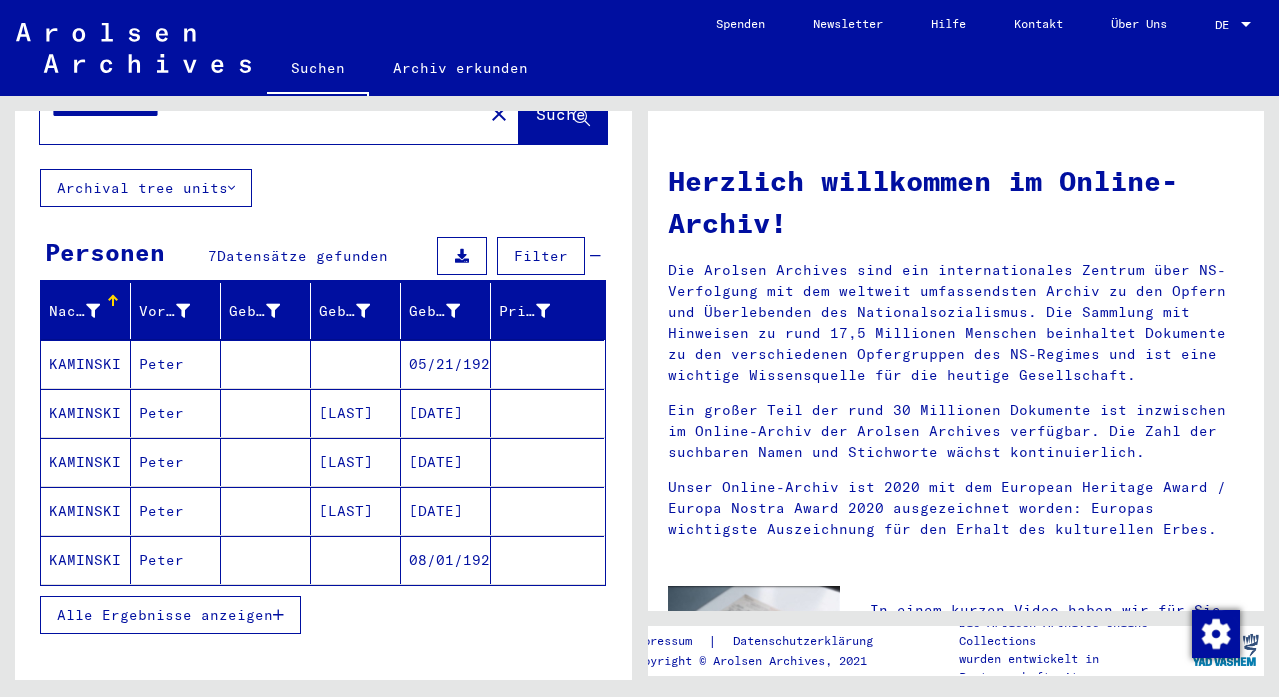 scroll, scrollTop: 87, scrollLeft: 0, axis: vertical 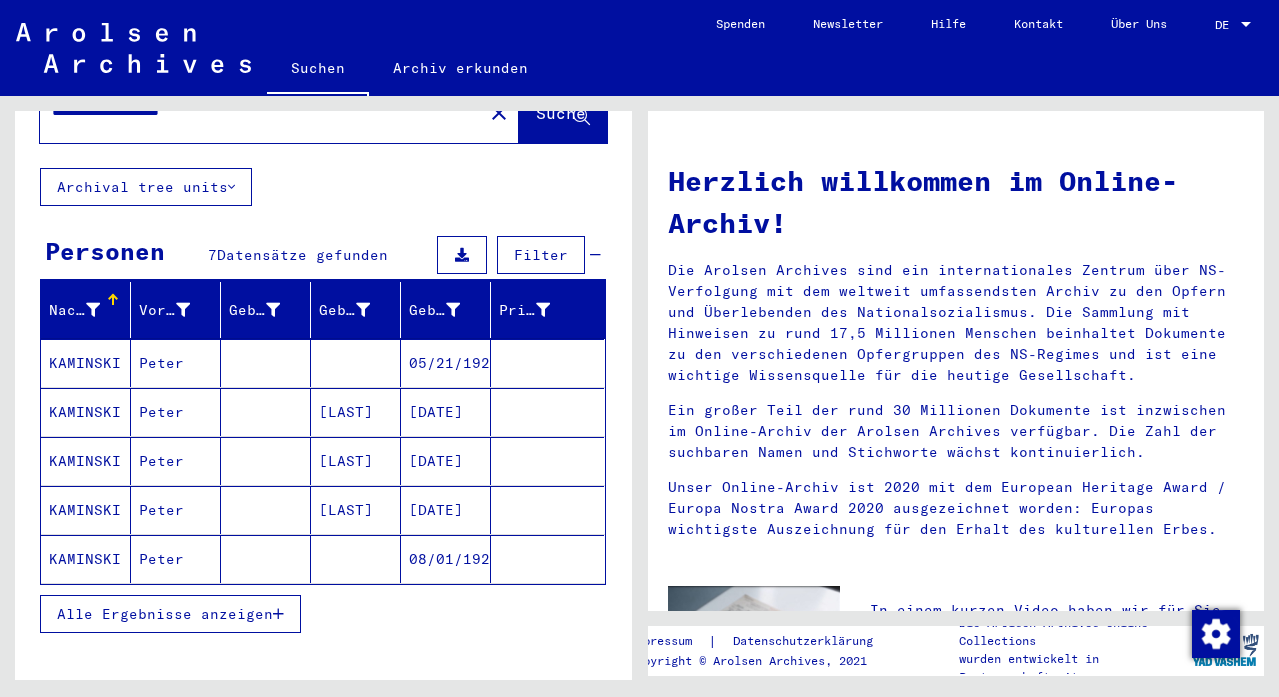 click on "Alle Ergebnisse anzeigen" at bounding box center (170, 614) 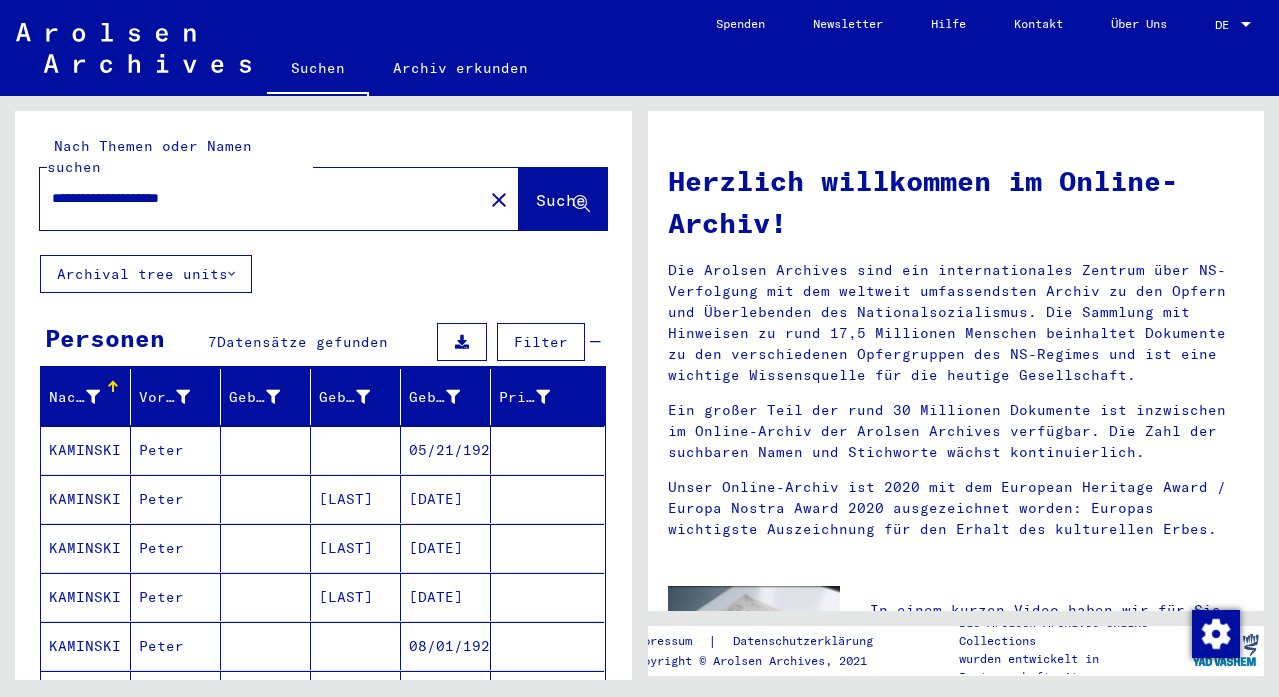 scroll, scrollTop: 0, scrollLeft: 0, axis: both 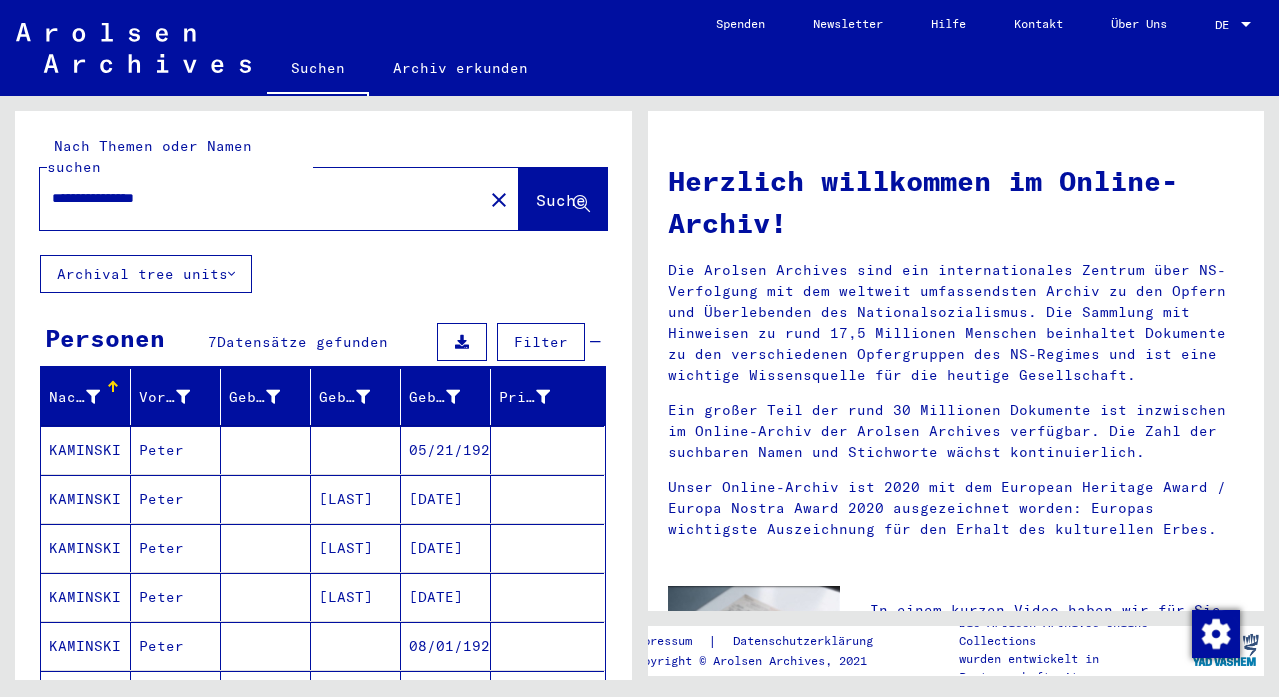 type on "**********" 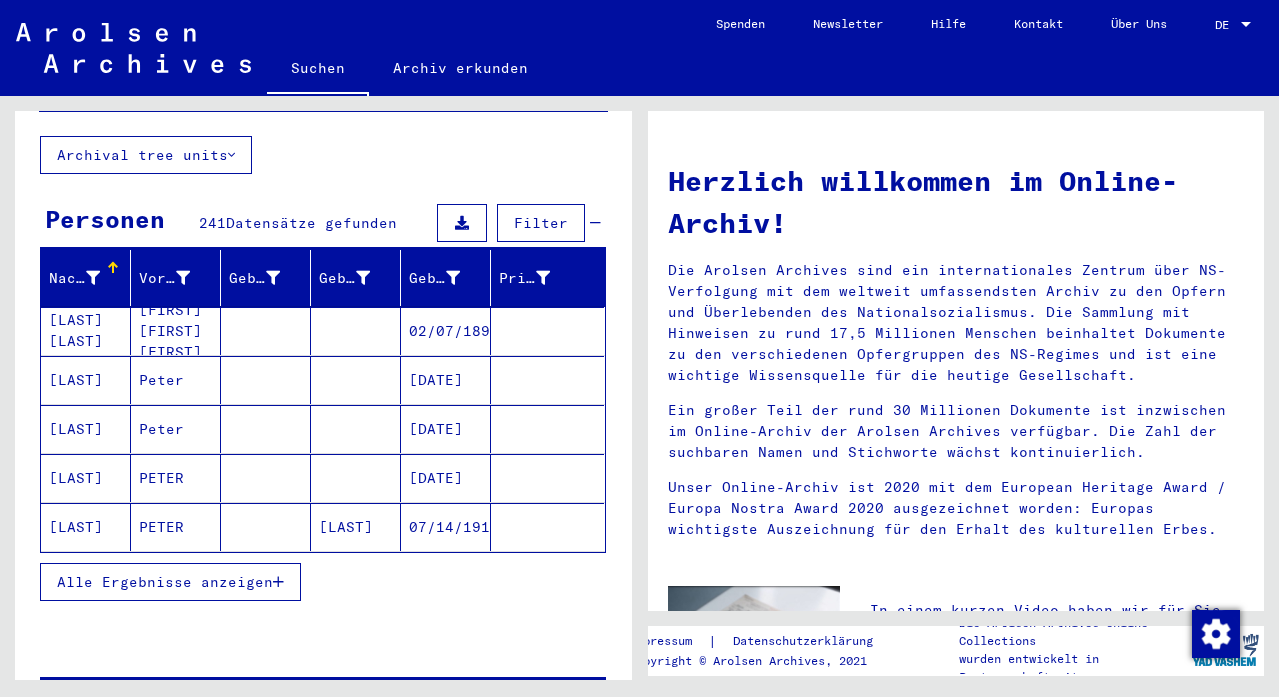 scroll, scrollTop: 126, scrollLeft: 0, axis: vertical 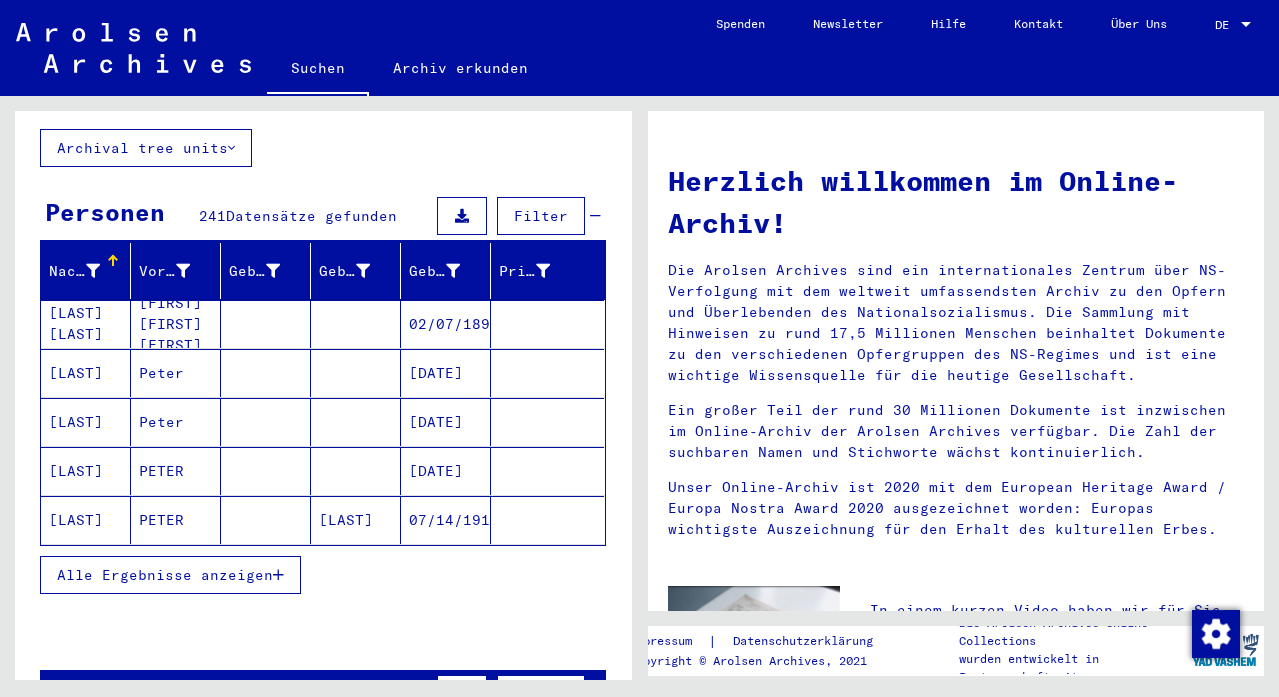 click on "Alle Ergebnisse anzeigen" at bounding box center [165, 575] 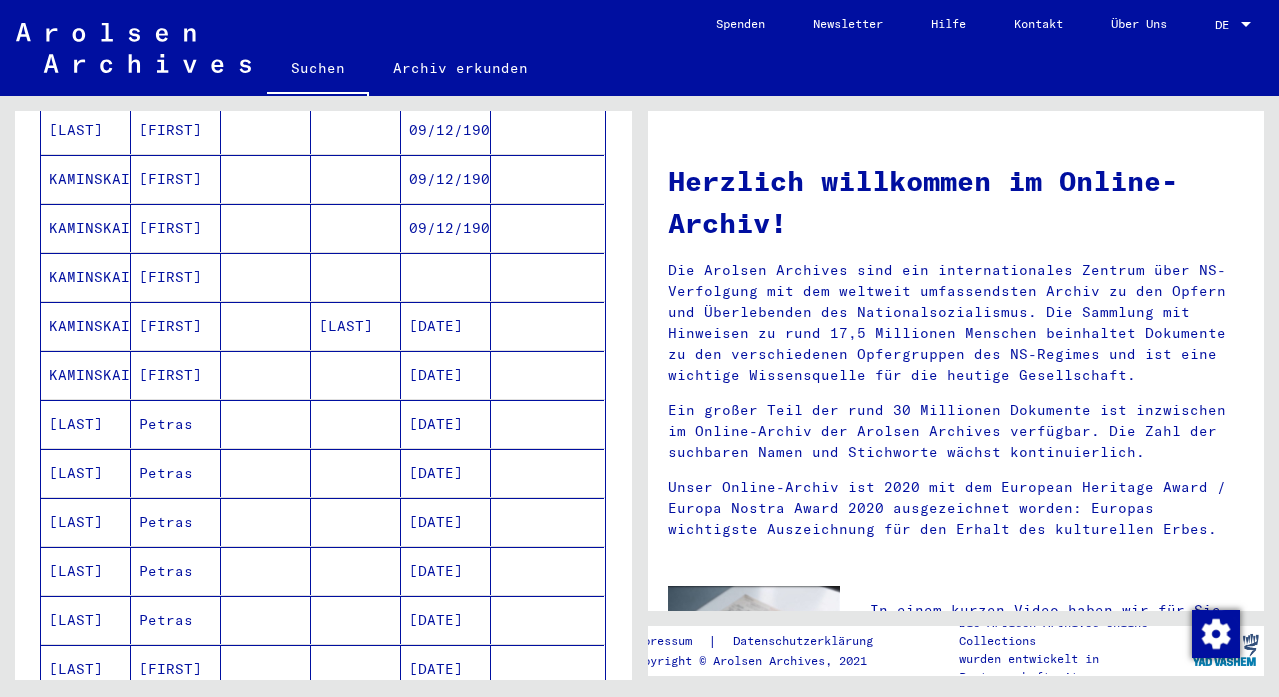 scroll, scrollTop: 775, scrollLeft: 0, axis: vertical 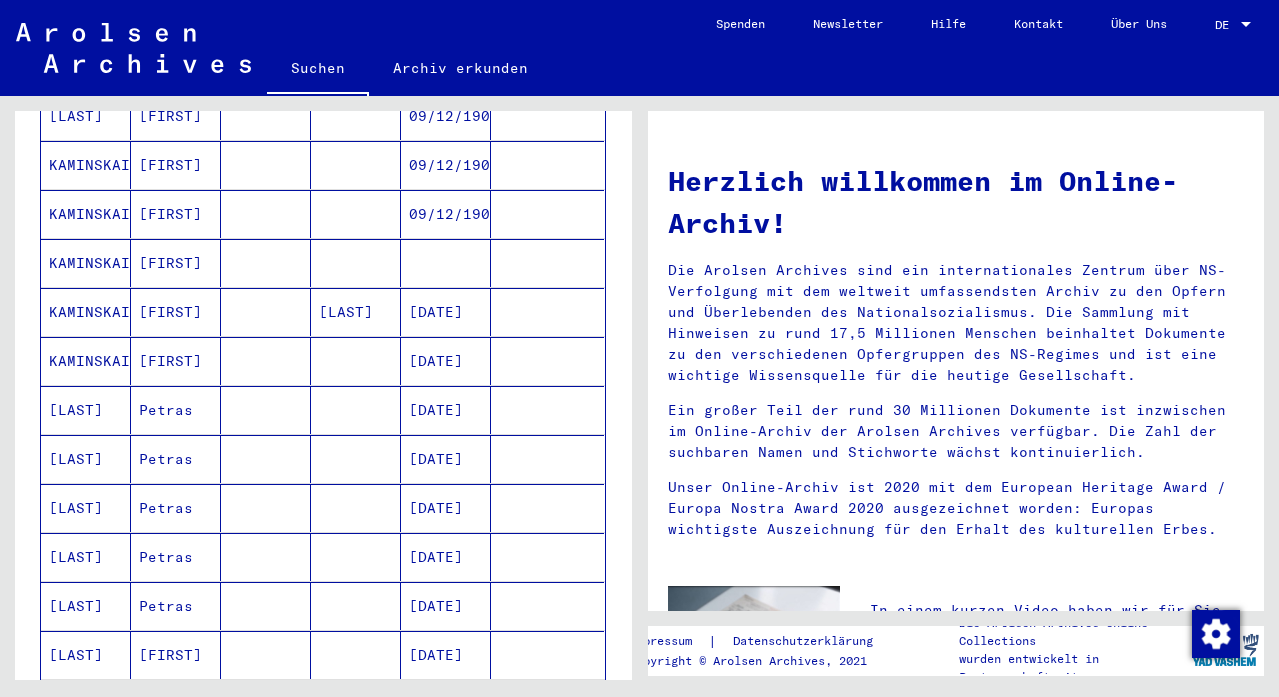 click on "[DATE]" at bounding box center [446, 410] 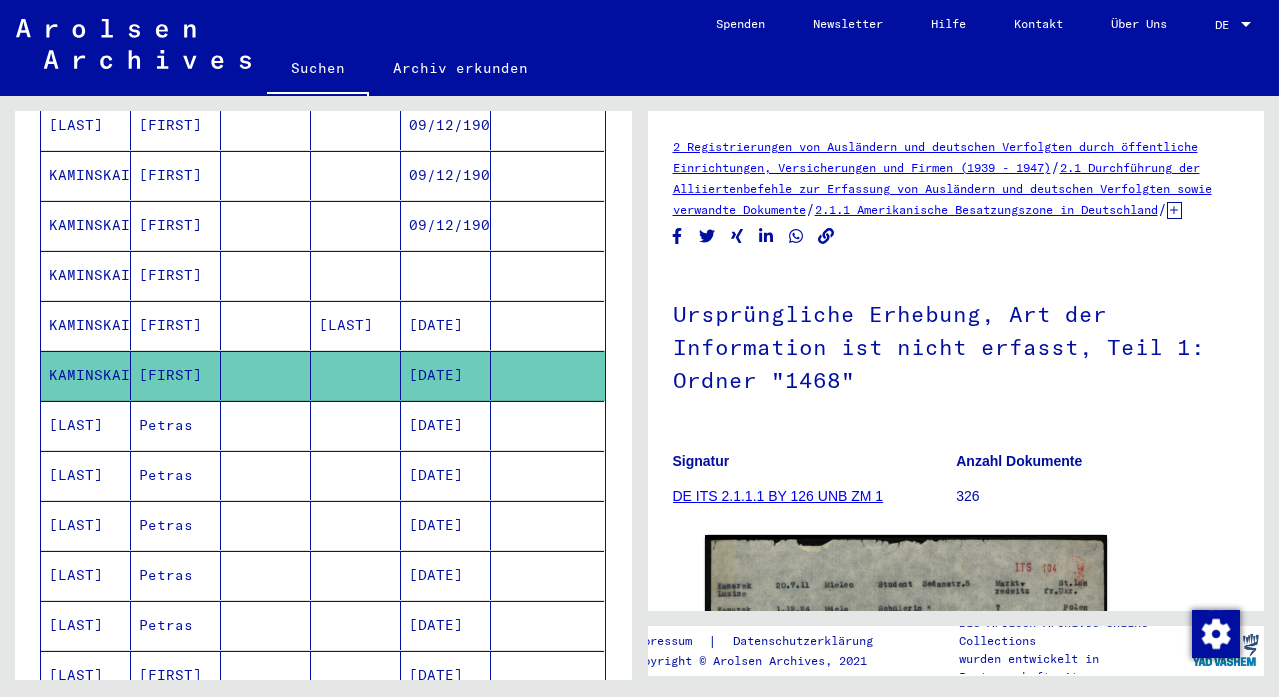 click on "[DATE]" at bounding box center (446, 525) 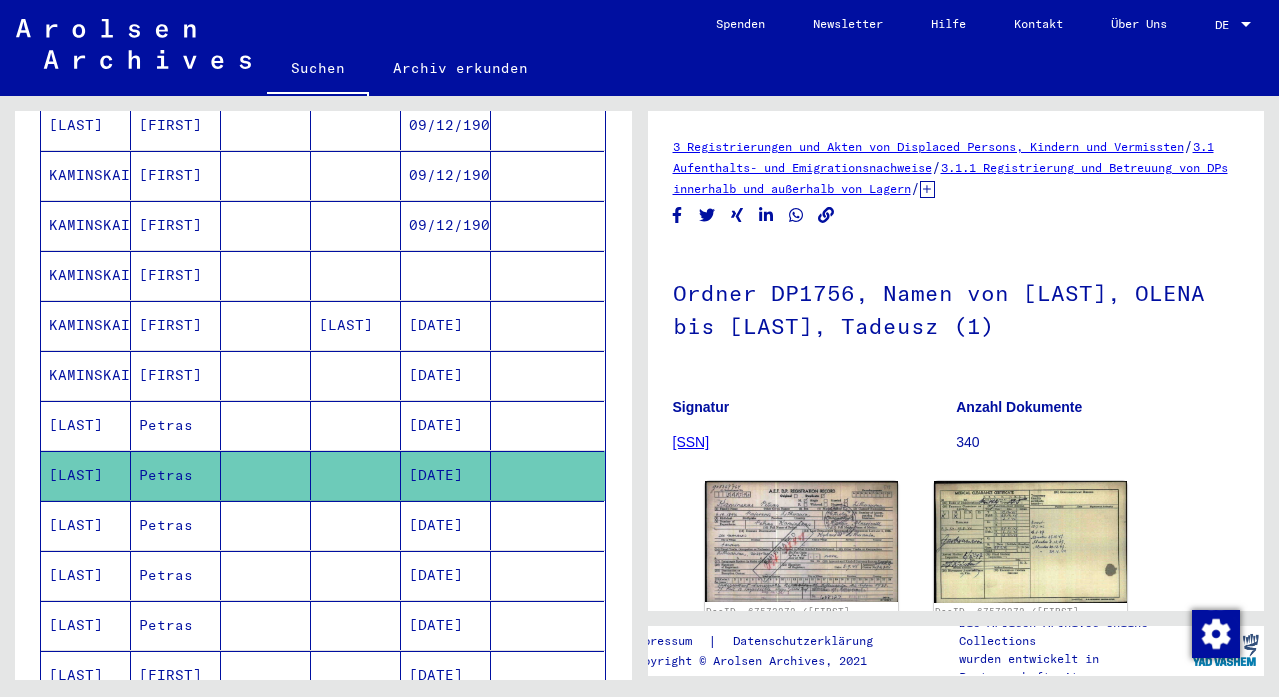 scroll, scrollTop: 796, scrollLeft: 0, axis: vertical 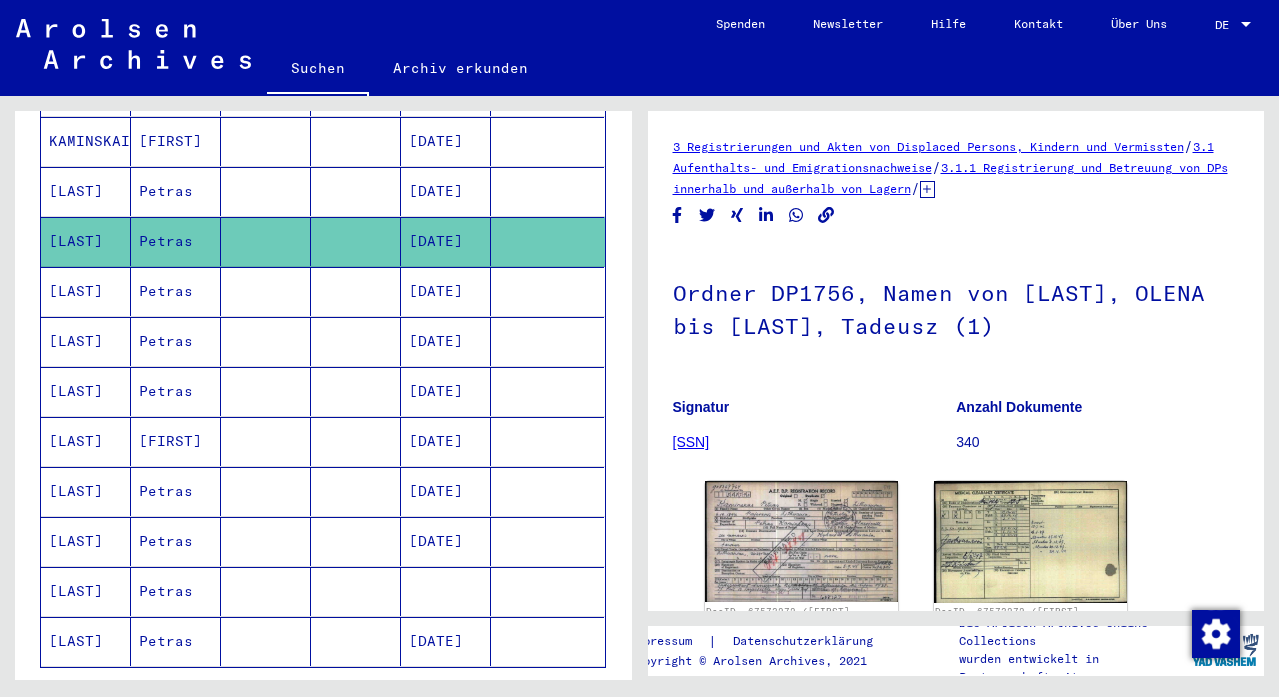 click on "[DATE]" at bounding box center (446, 591) 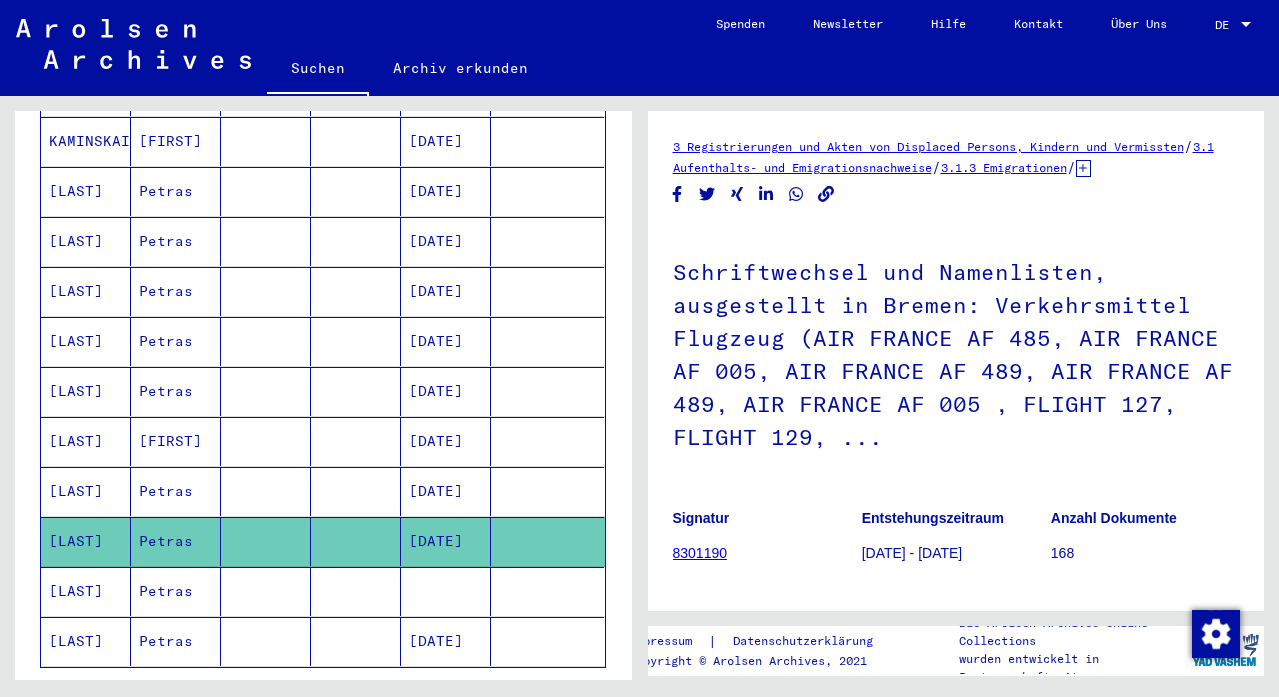 scroll, scrollTop: 0, scrollLeft: 0, axis: both 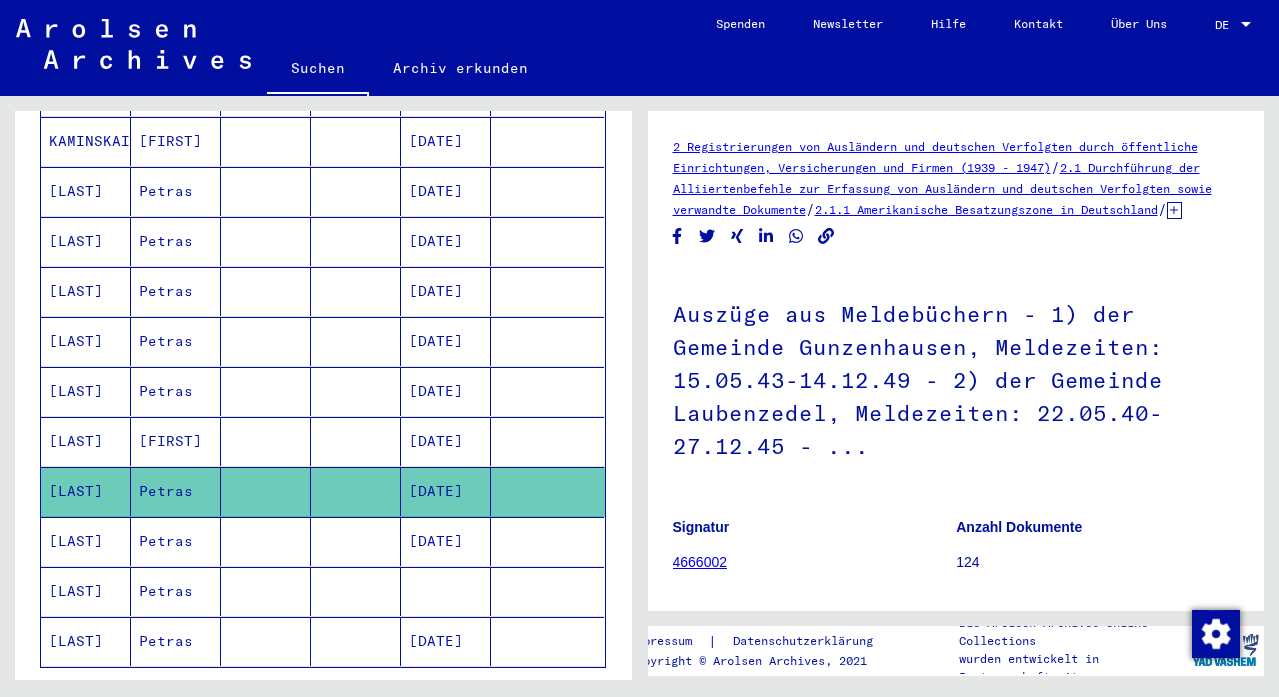 click on "[DATE]" at bounding box center (446, 491) 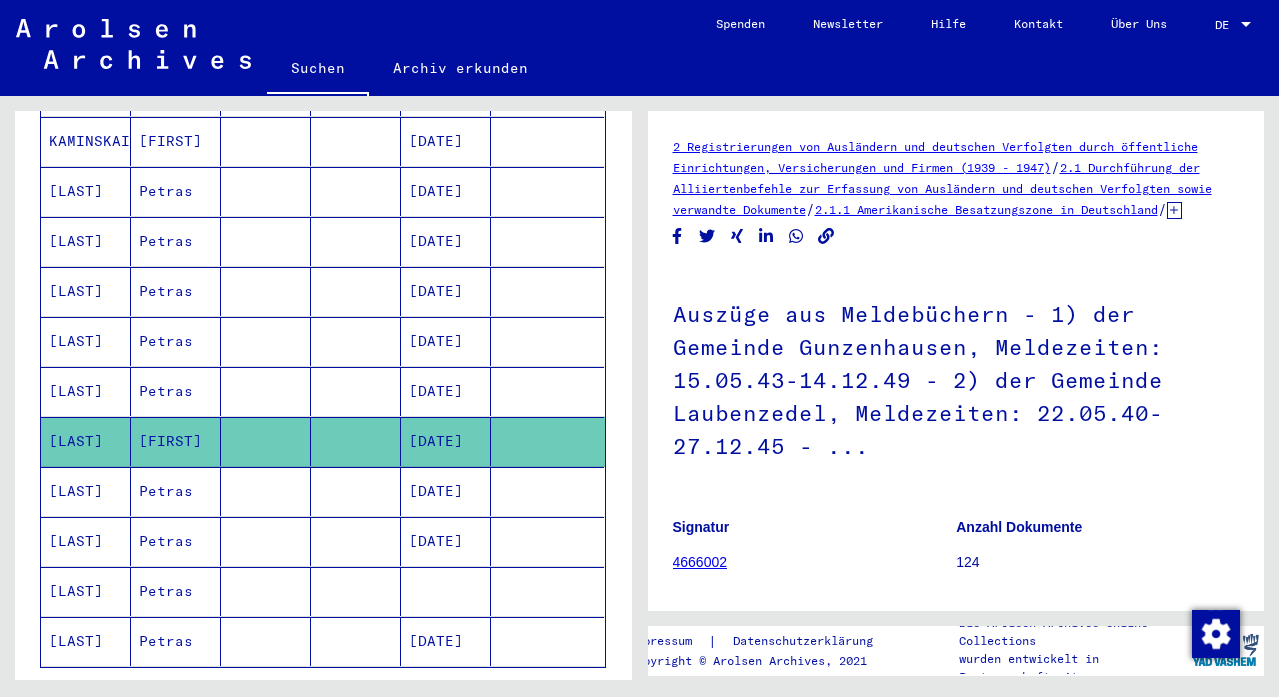 scroll, scrollTop: 1177, scrollLeft: 0, axis: vertical 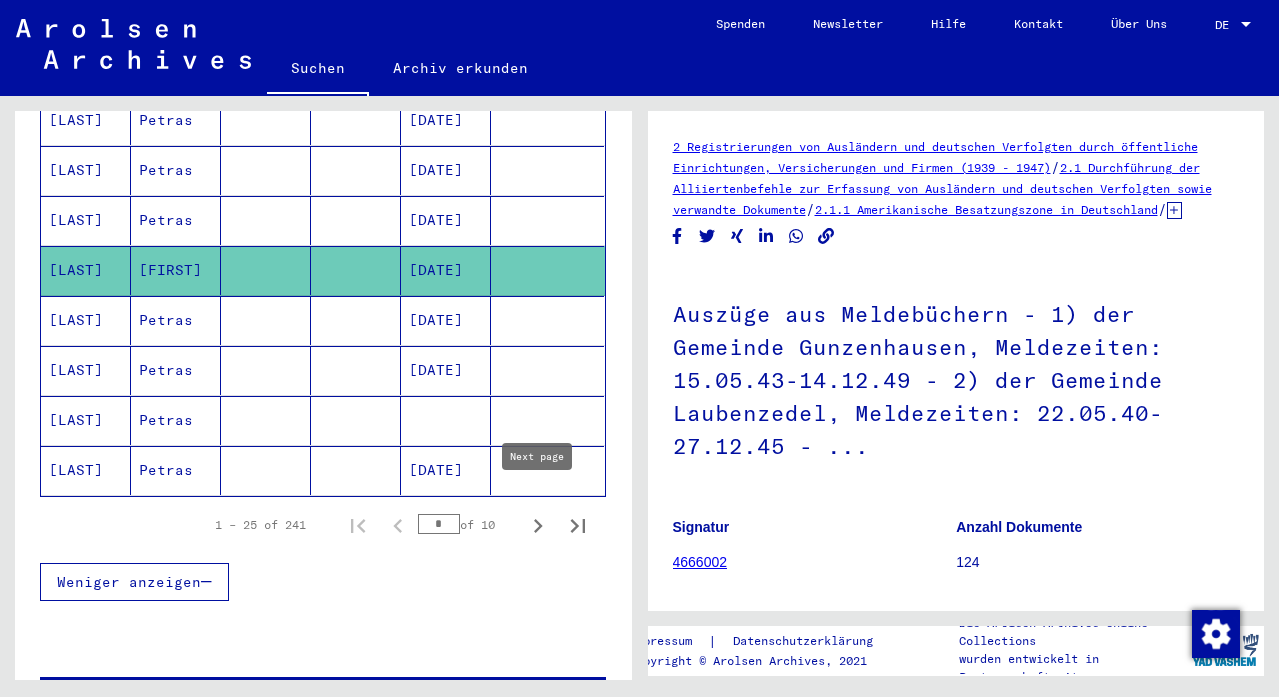 click 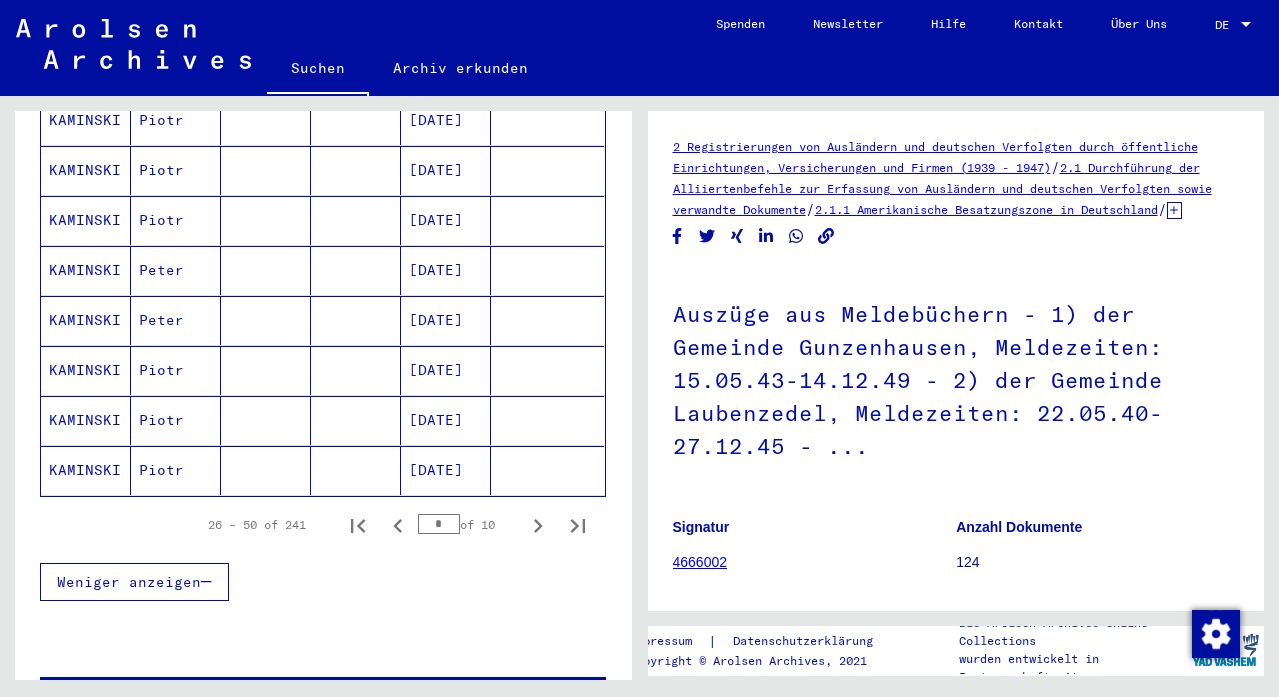 click 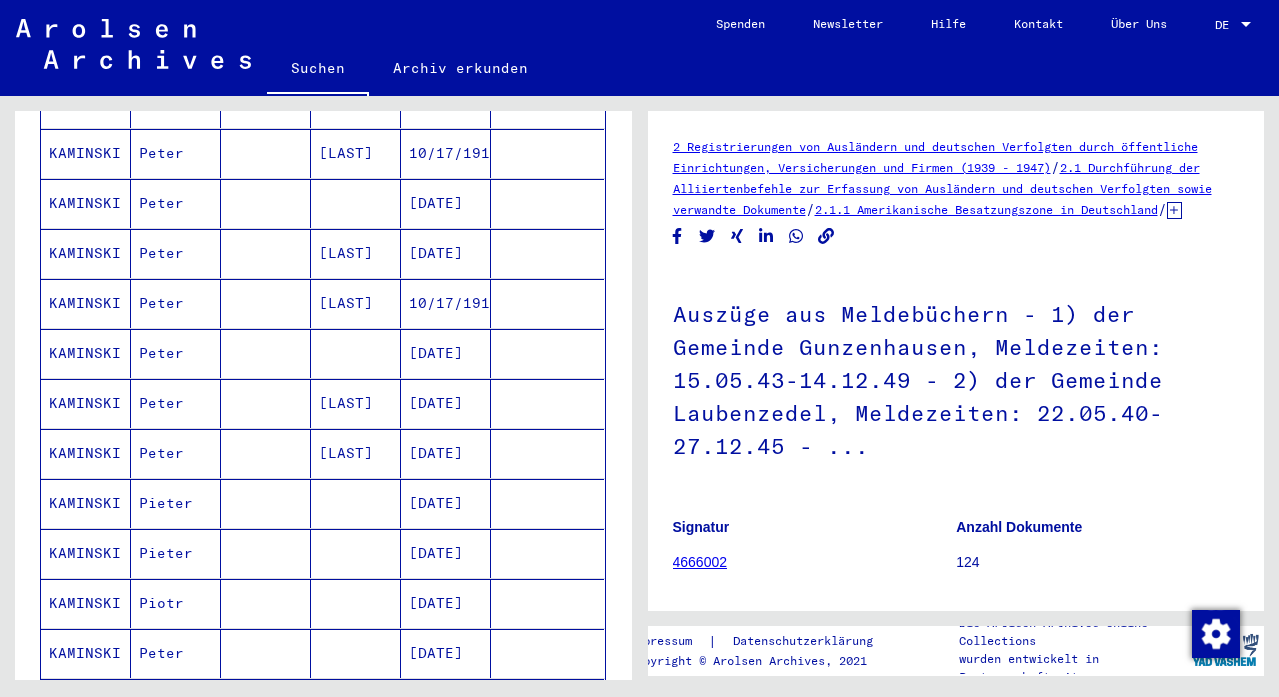 scroll, scrollTop: 820, scrollLeft: 0, axis: vertical 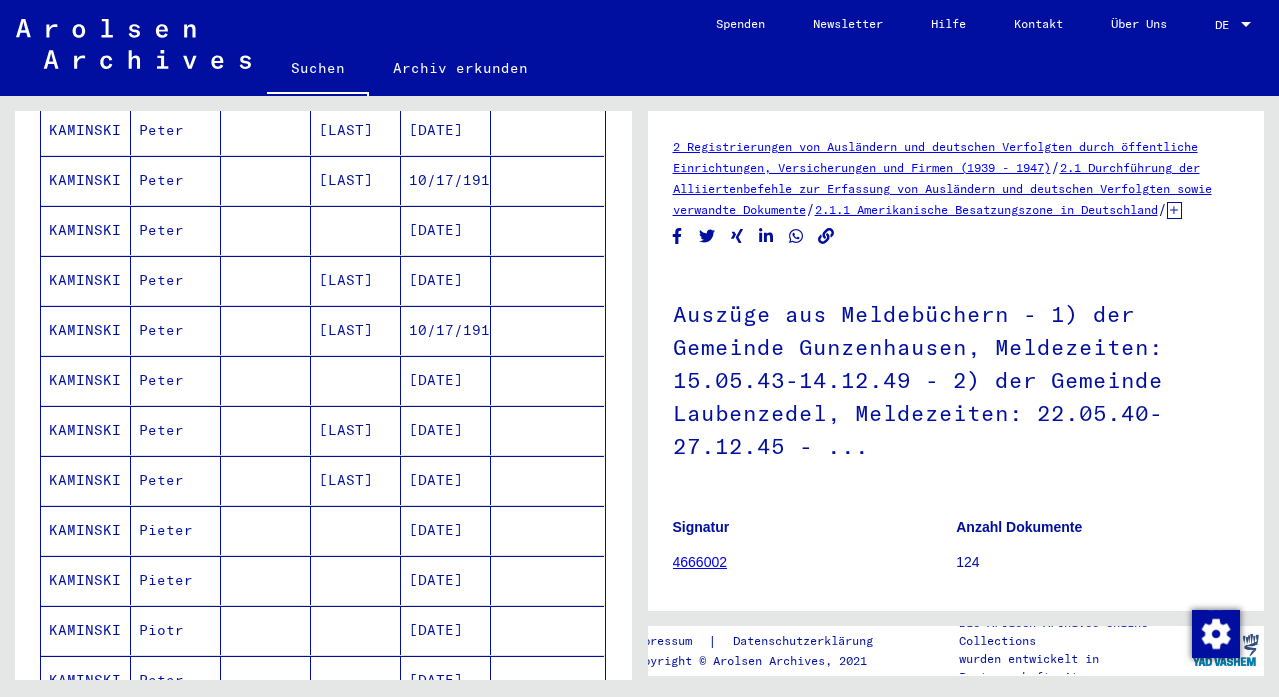 click on "[DATE]" at bounding box center (446, 480) 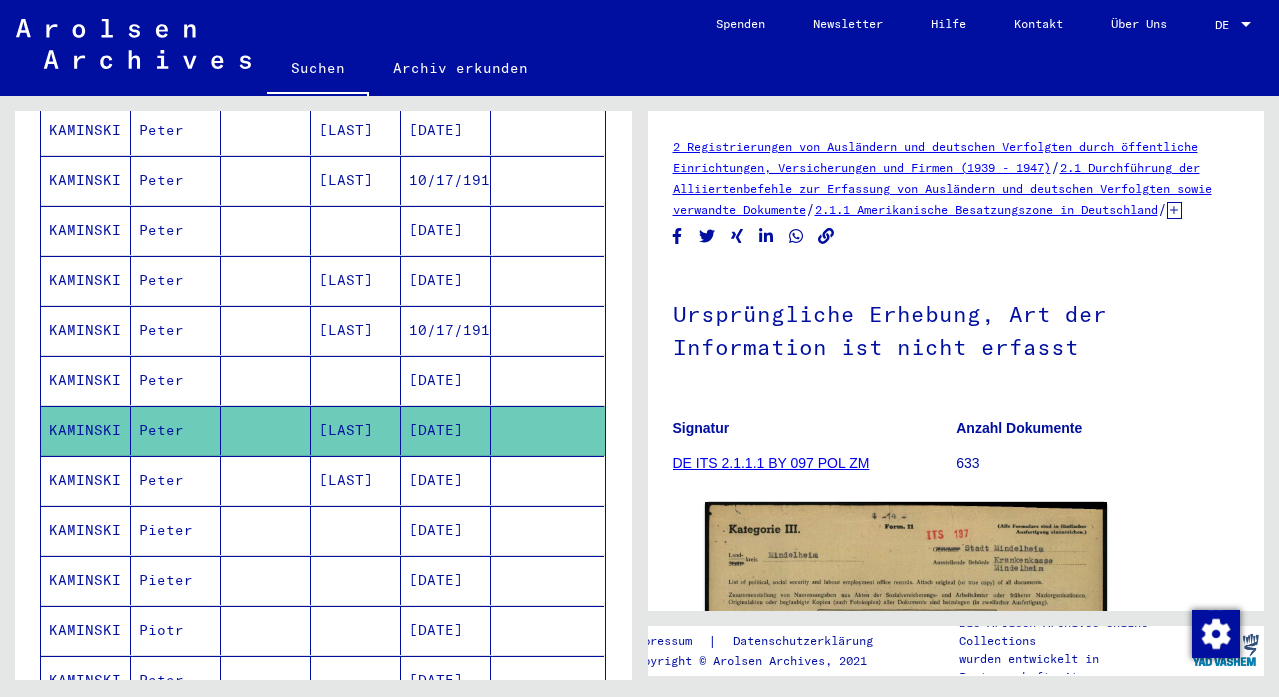 scroll, scrollTop: 0, scrollLeft: 0, axis: both 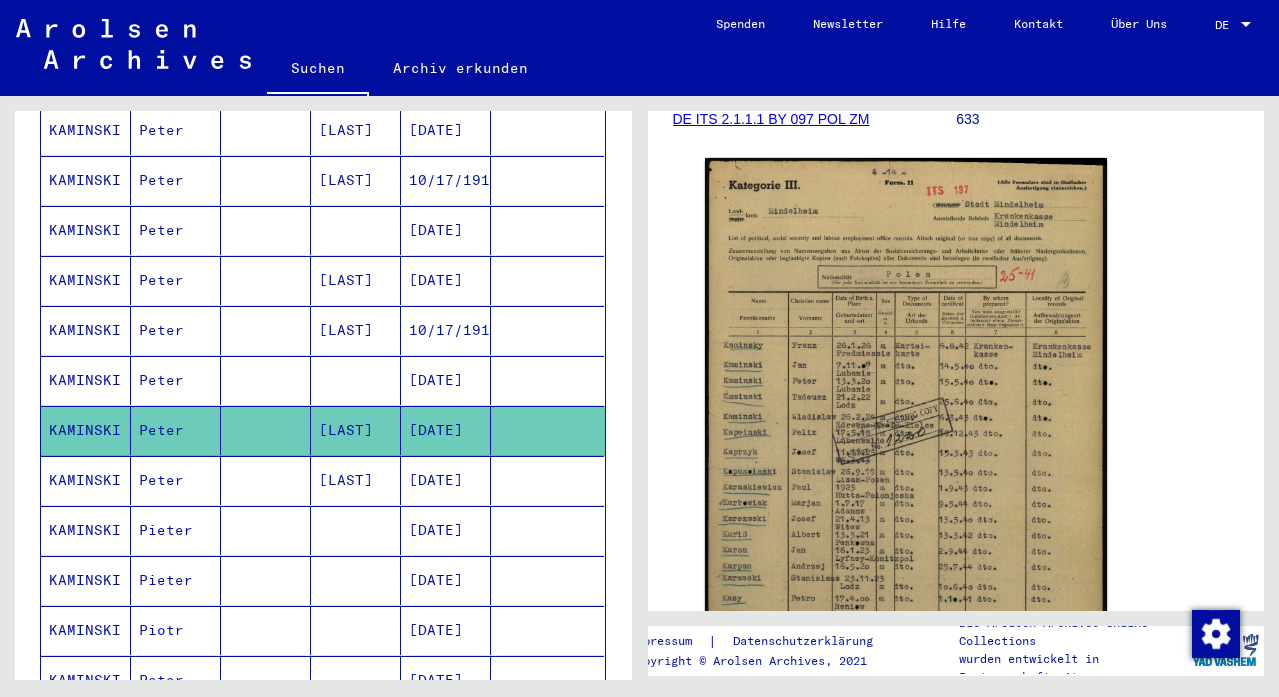 click at bounding box center (547, 530) 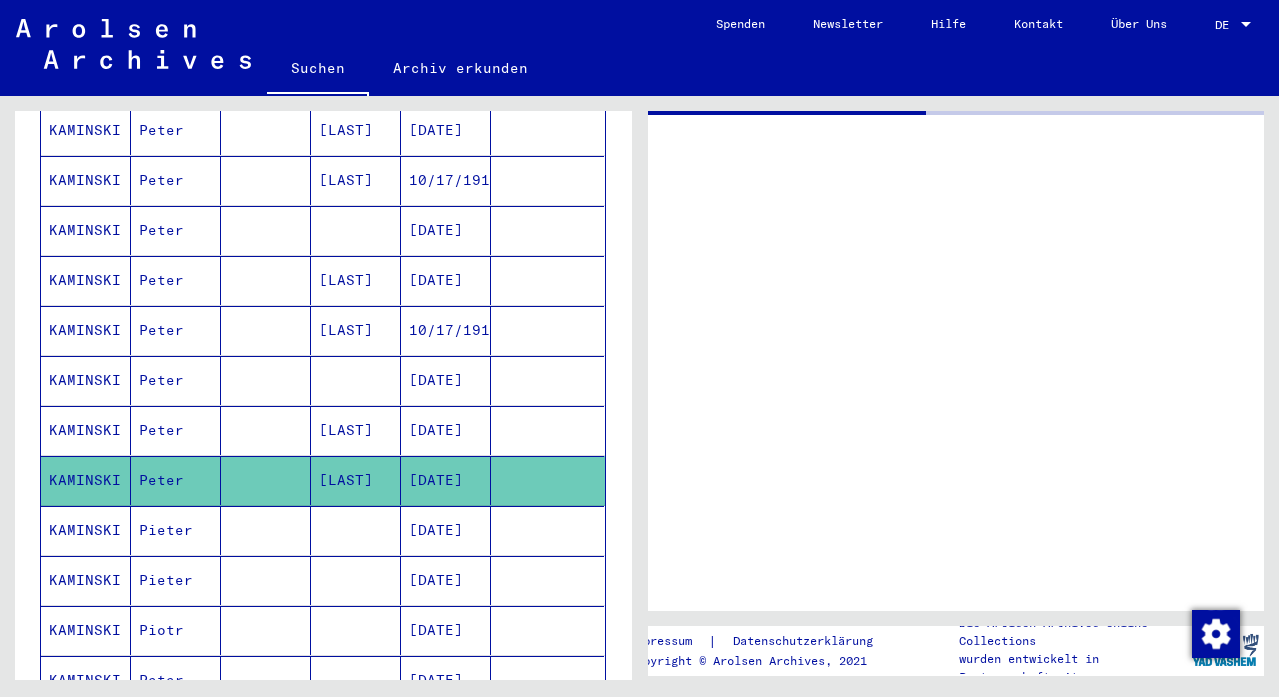 scroll, scrollTop: 0, scrollLeft: 0, axis: both 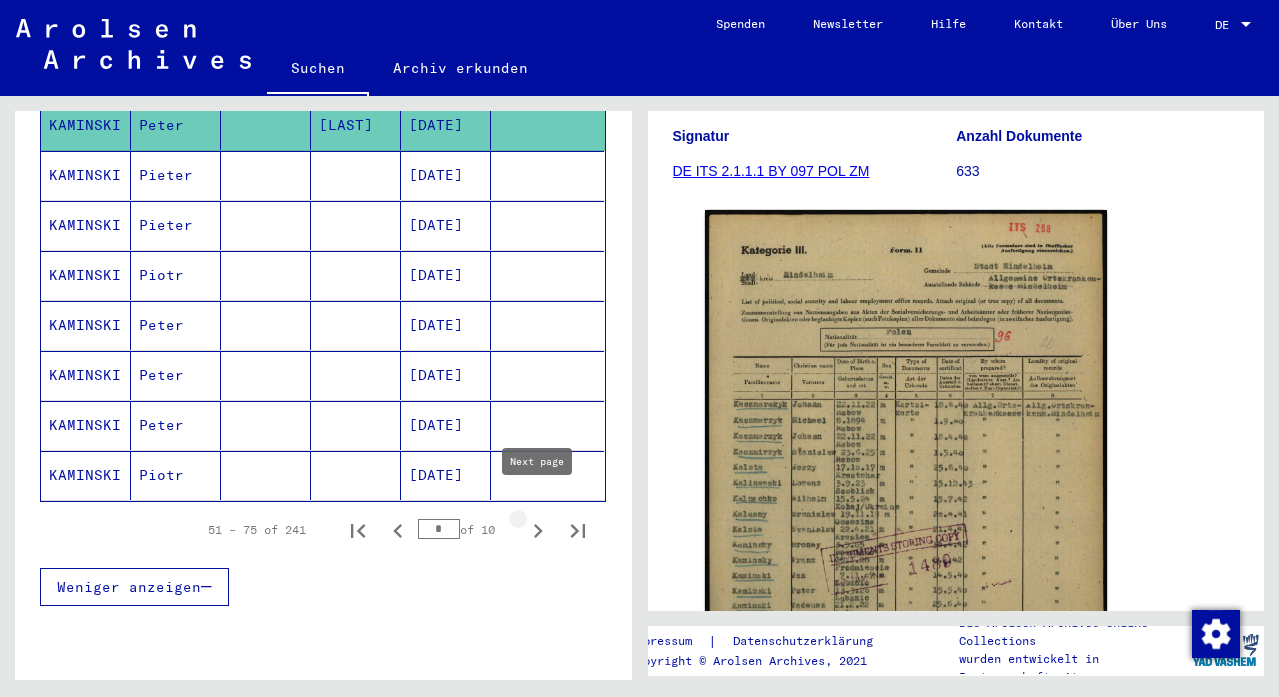 click 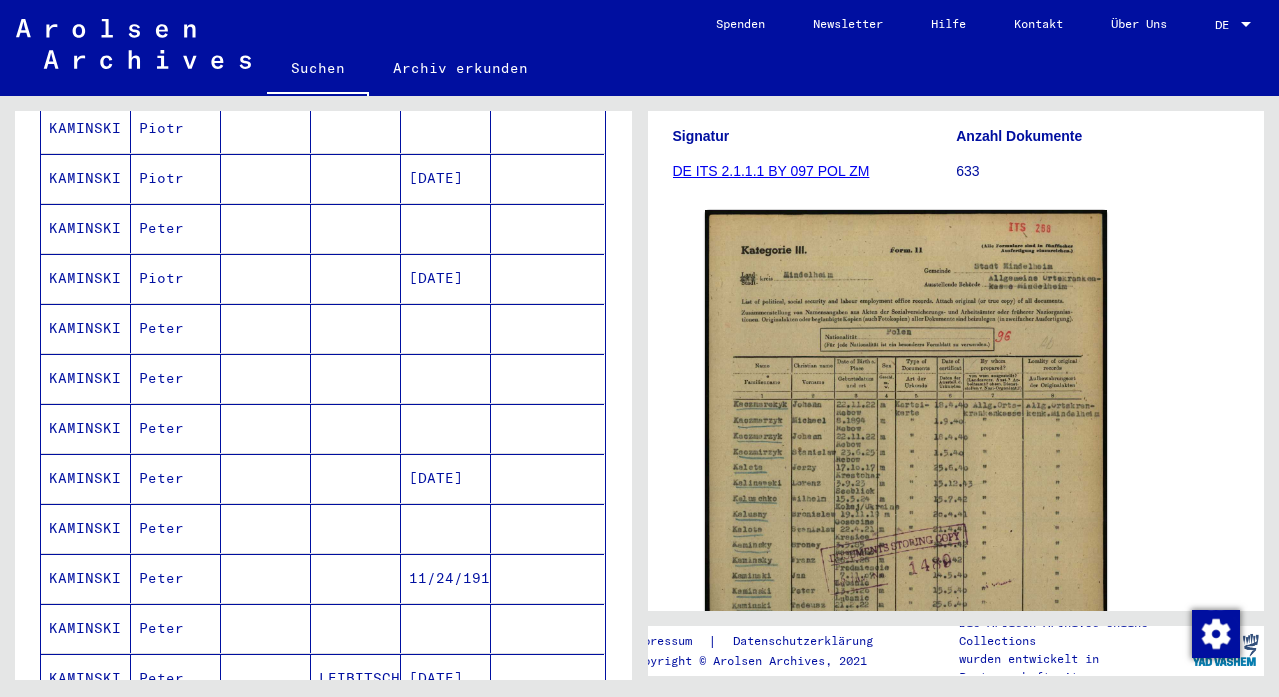 scroll, scrollTop: 1379, scrollLeft: 0, axis: vertical 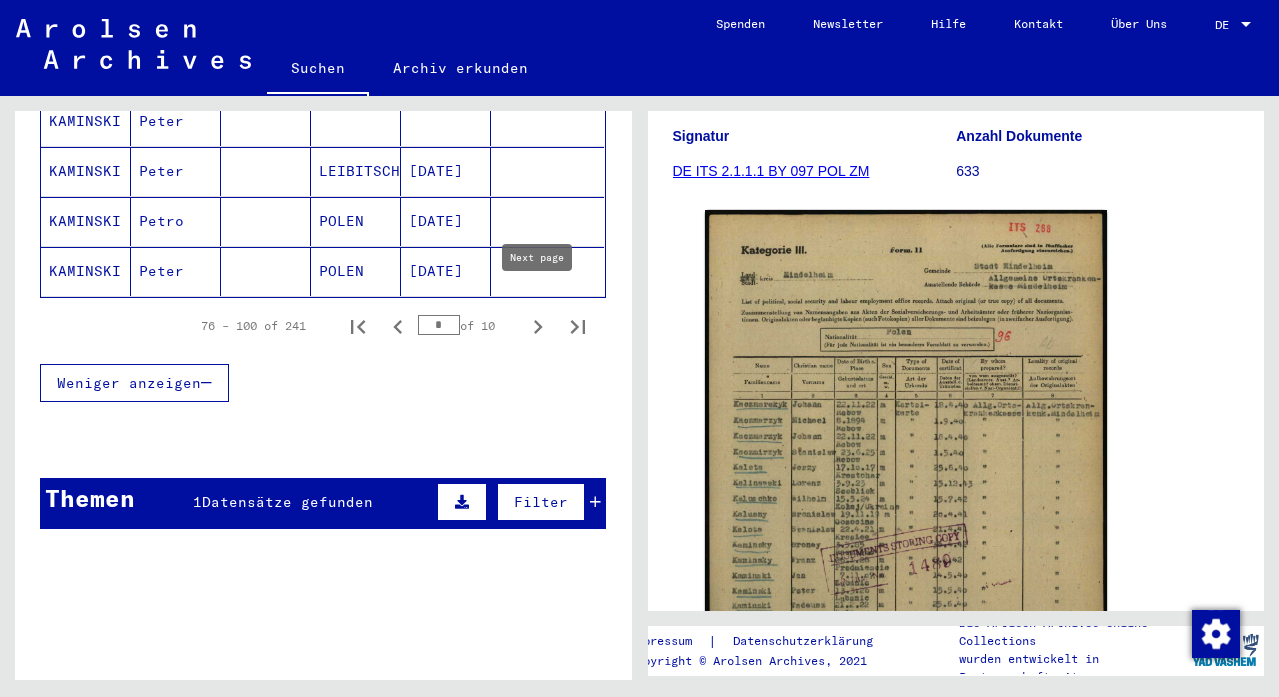 click 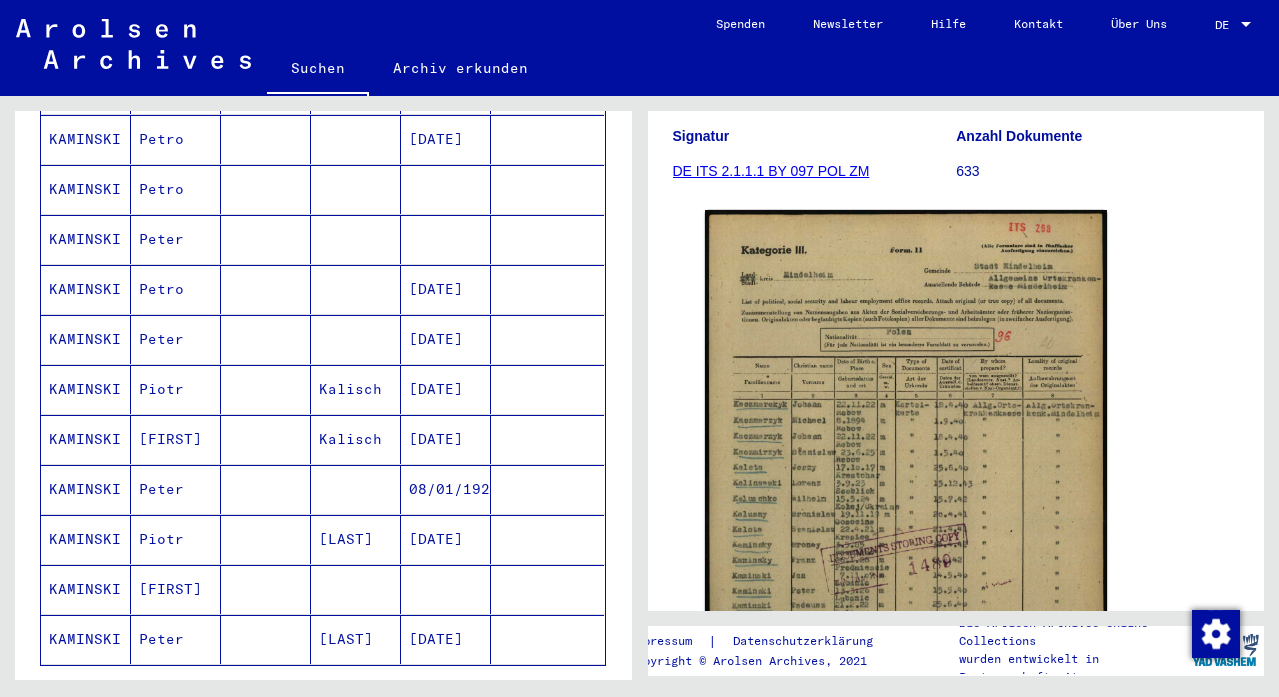 scroll, scrollTop: 885, scrollLeft: 0, axis: vertical 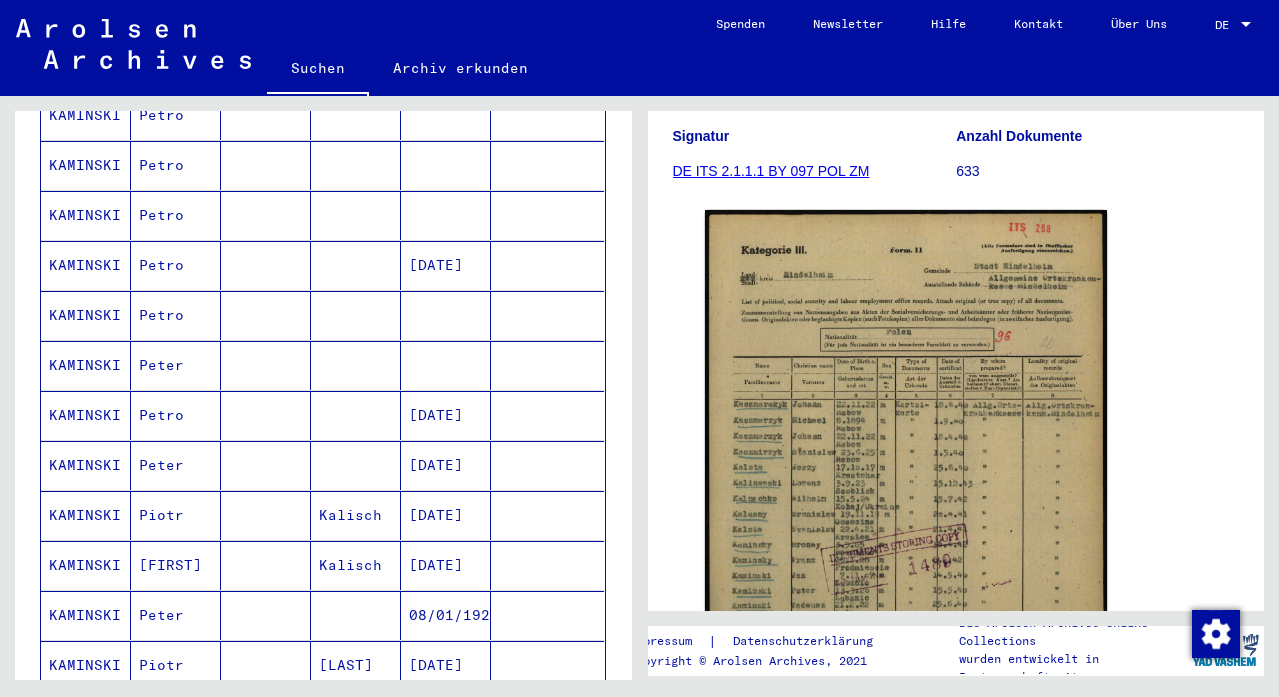 click on "[DATE]" at bounding box center (446, 515) 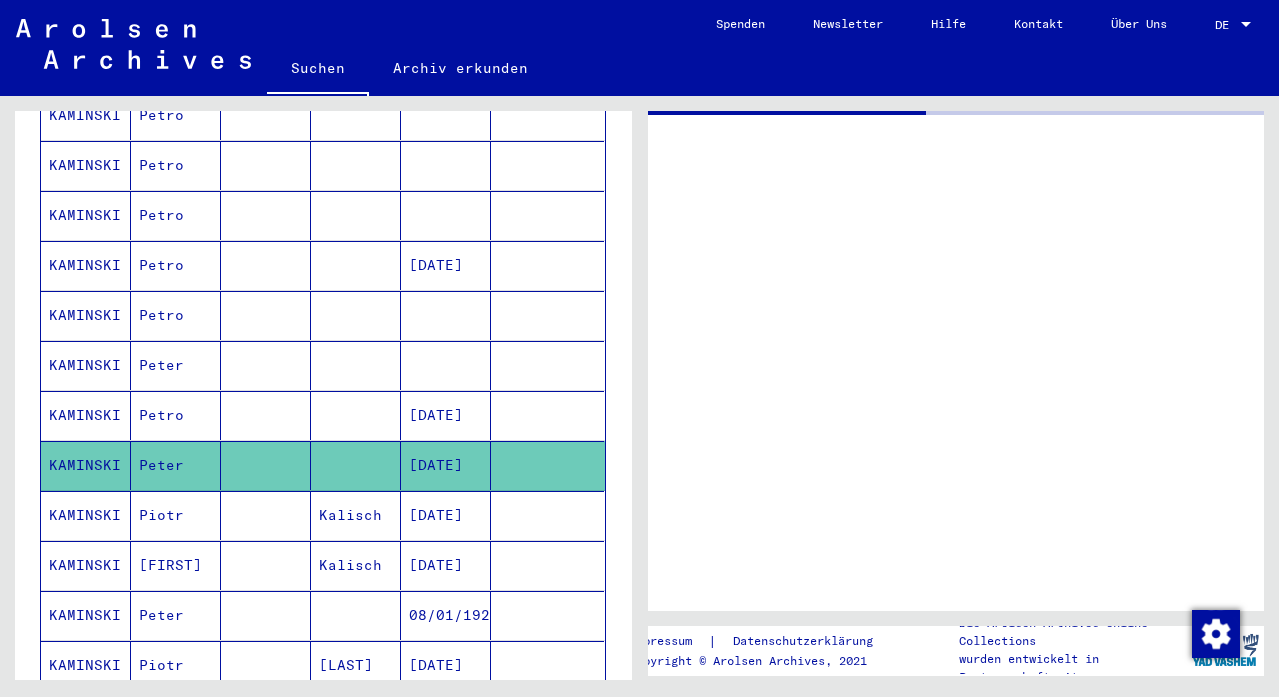 scroll, scrollTop: 0, scrollLeft: 0, axis: both 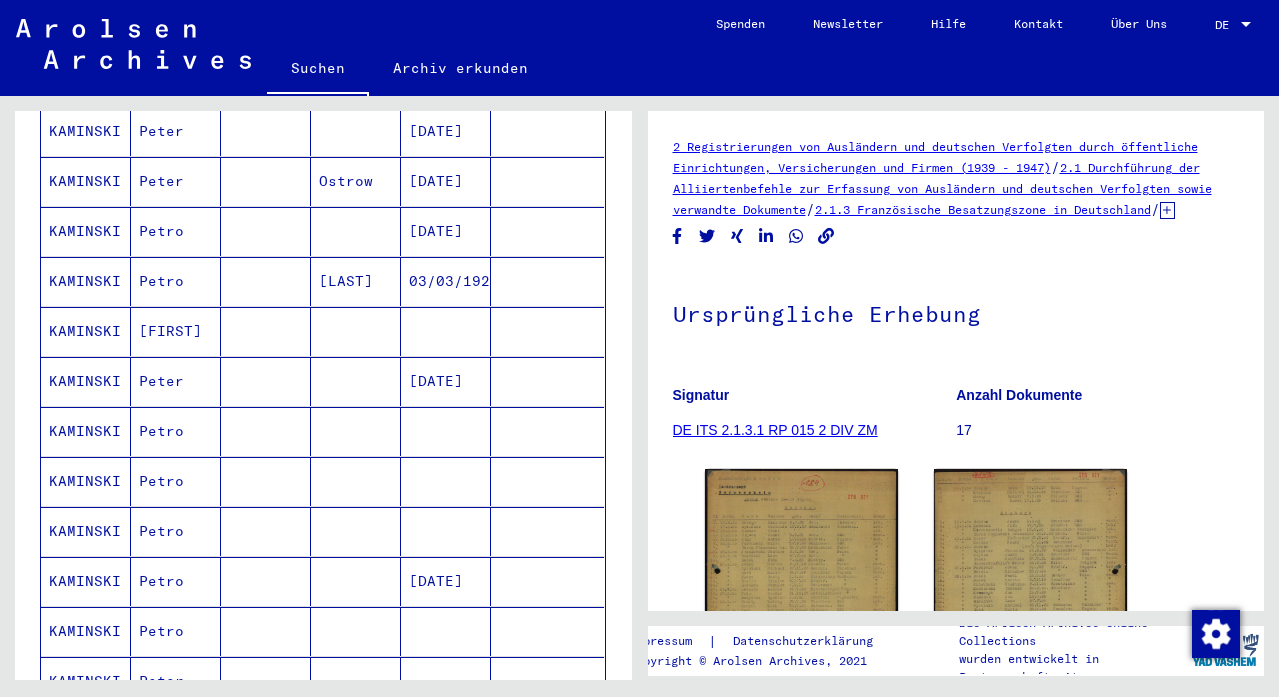 click on "03/03/1922" at bounding box center (446, 331) 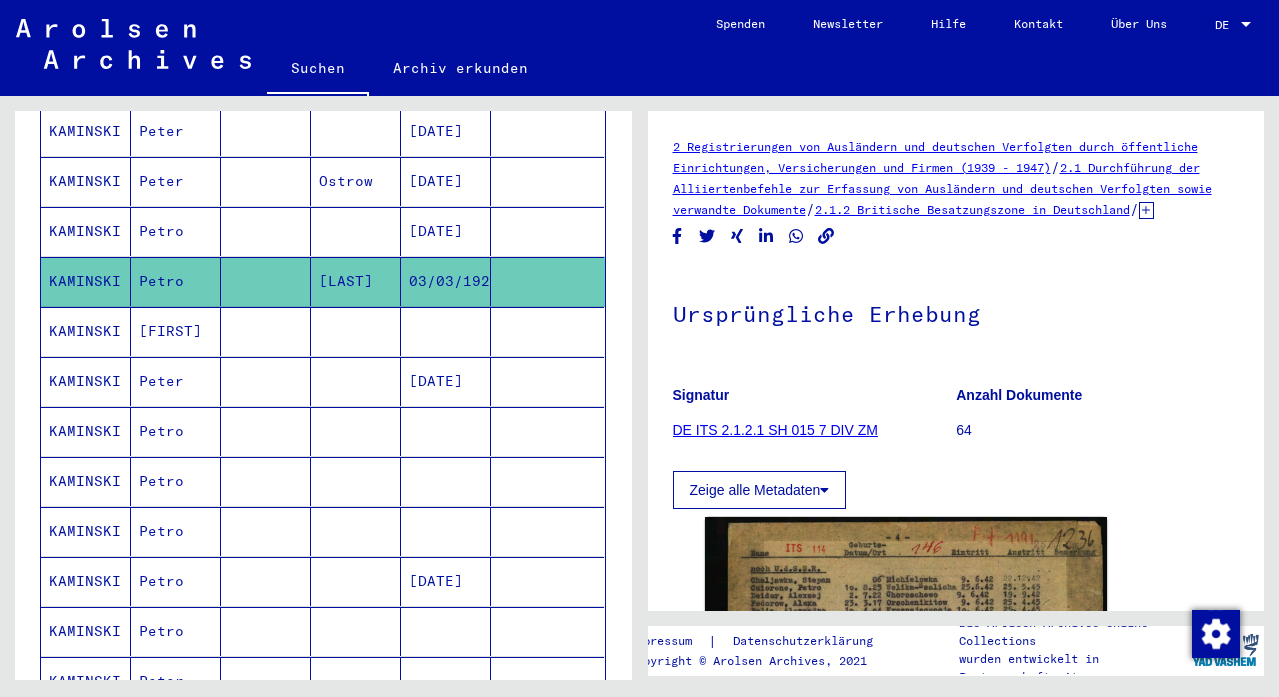 scroll, scrollTop: 0, scrollLeft: 0, axis: both 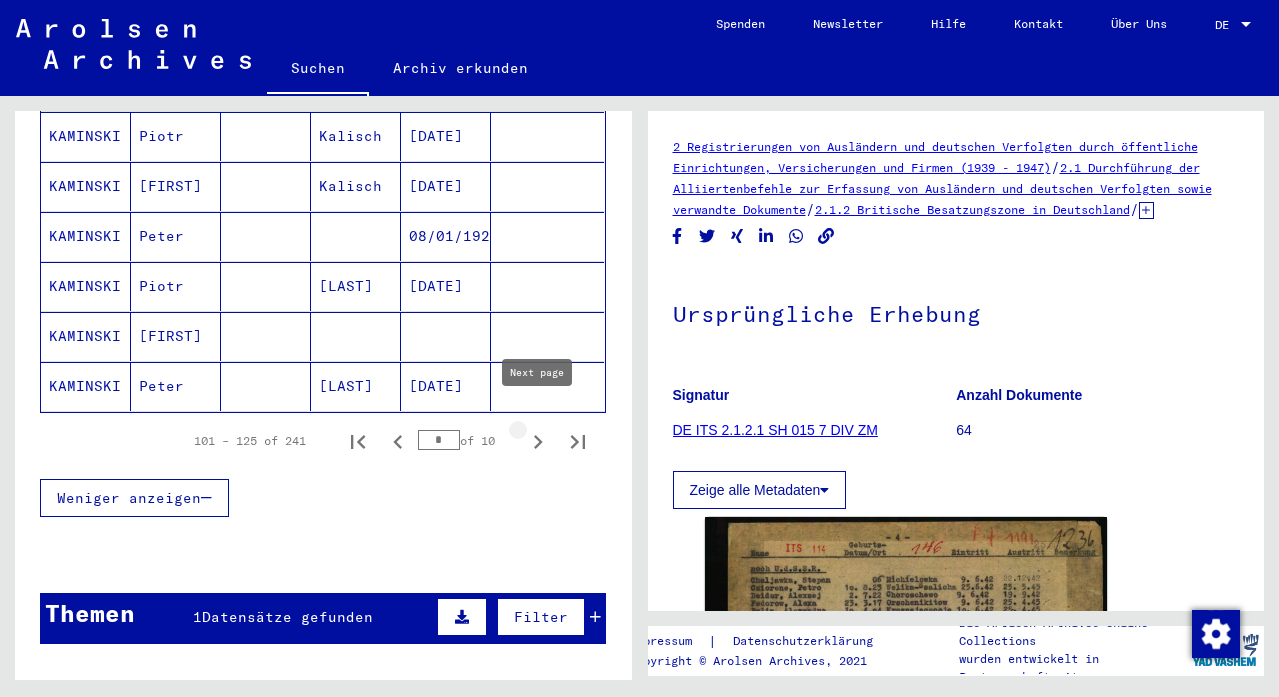 click 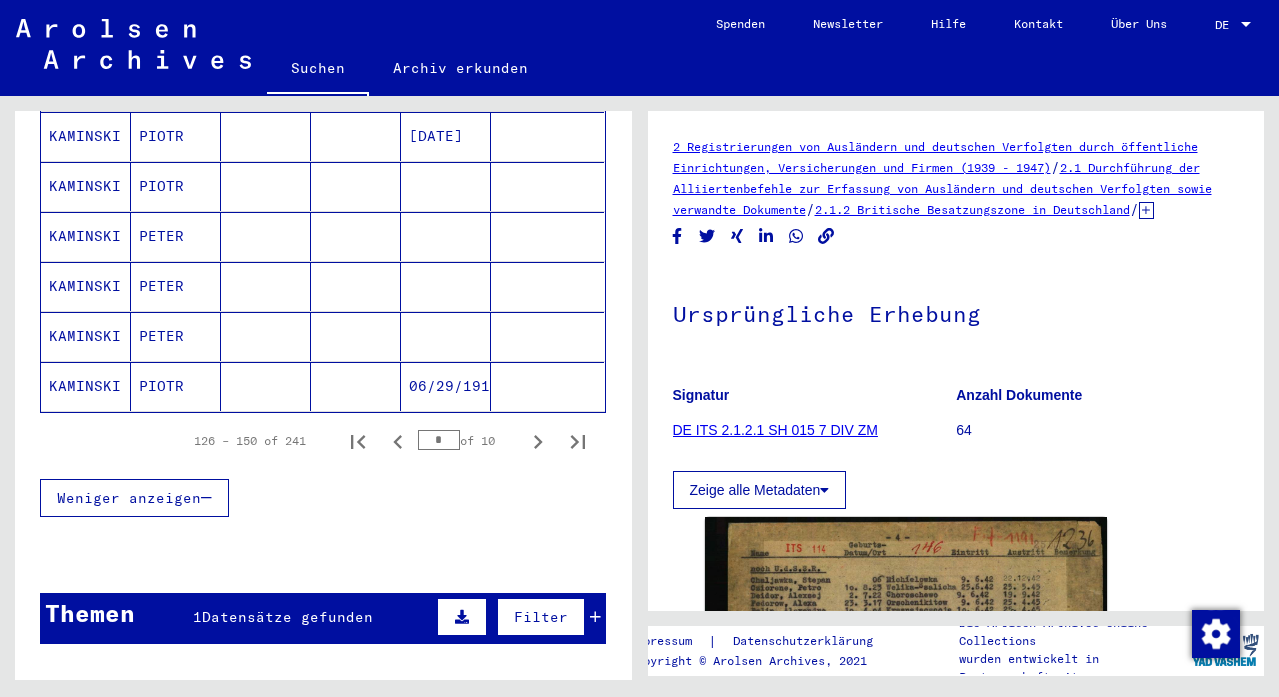 click on "06/29/1919" 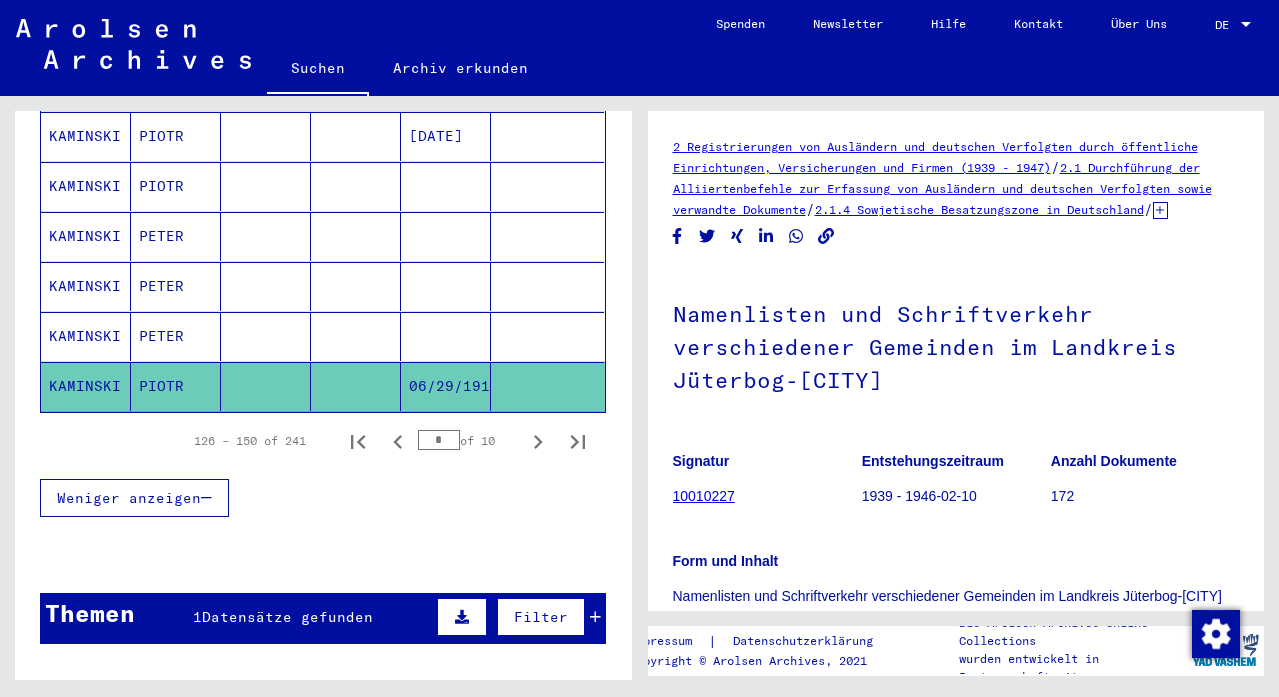 scroll 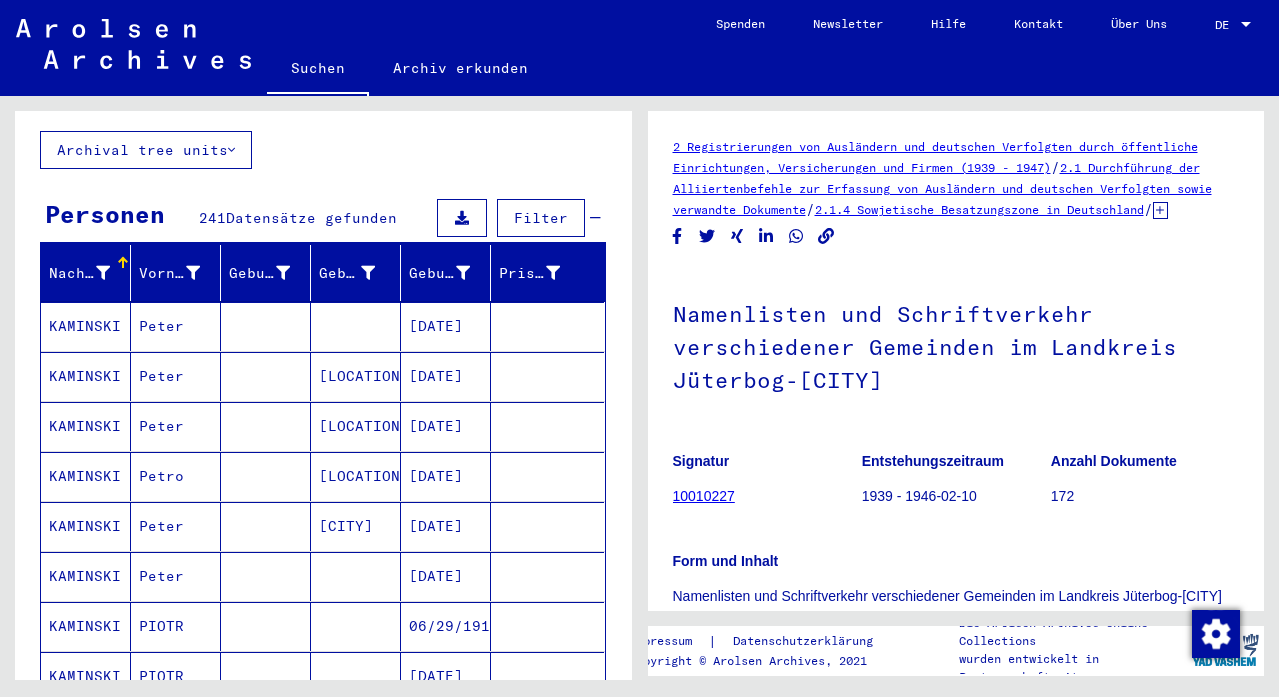 click on "[DATE]" at bounding box center (446, 376) 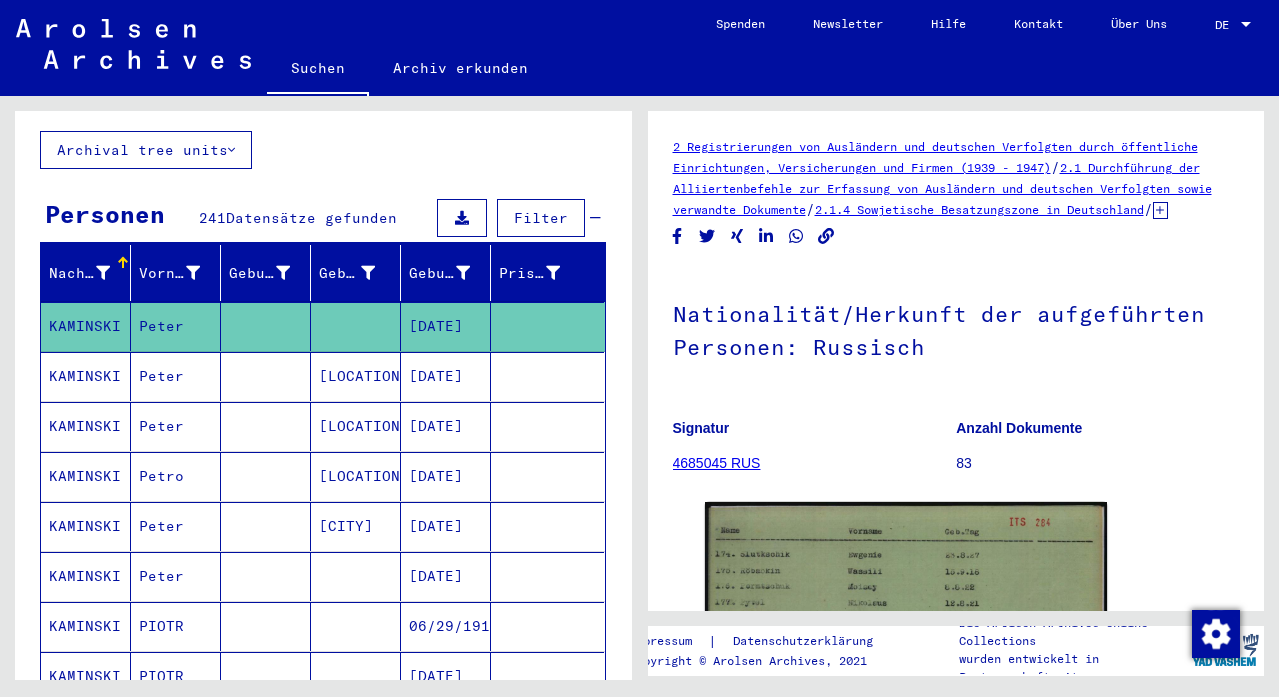 scroll, scrollTop: 0, scrollLeft: 0, axis: both 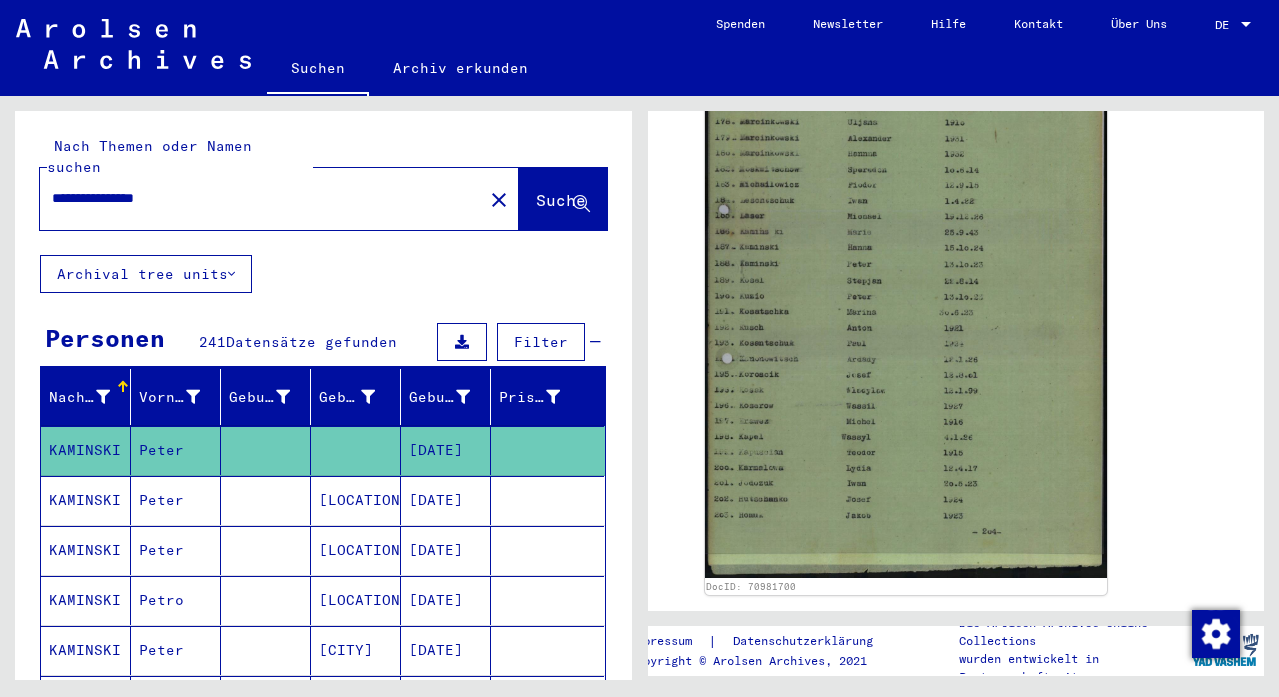drag, startPoint x: 215, startPoint y: 182, endPoint x: 10, endPoint y: 173, distance: 205.19746 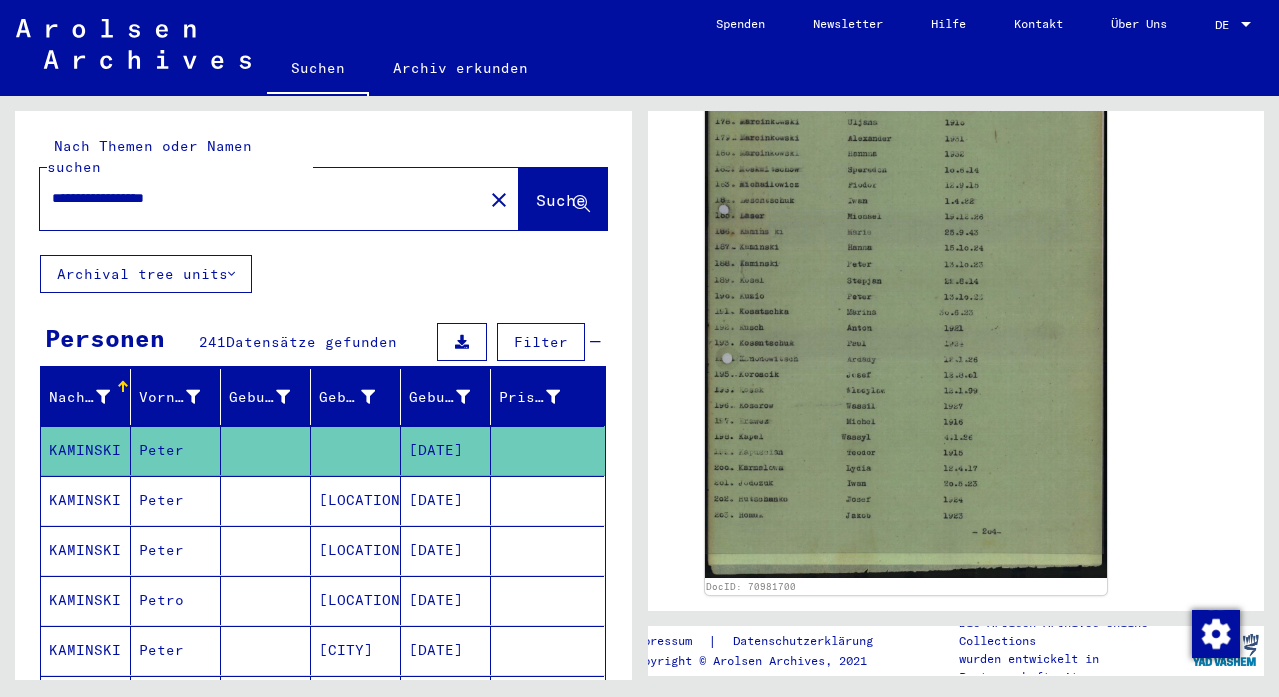 type on "**********" 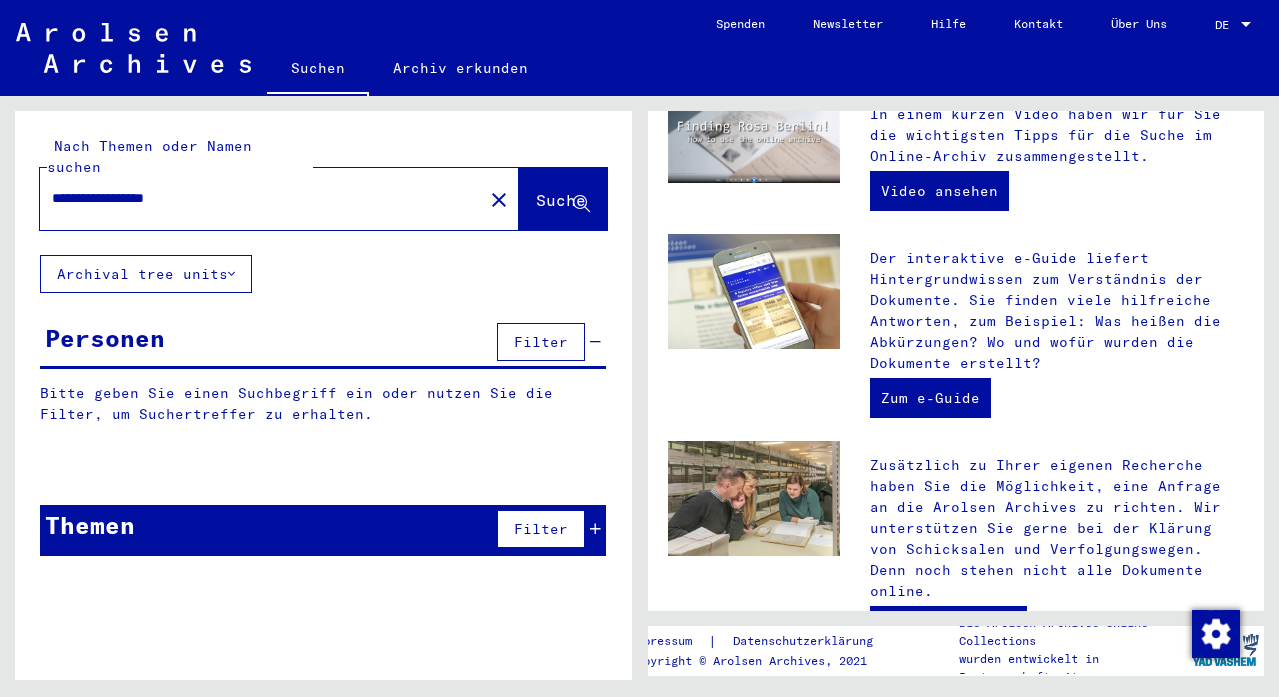scroll, scrollTop: 0, scrollLeft: 0, axis: both 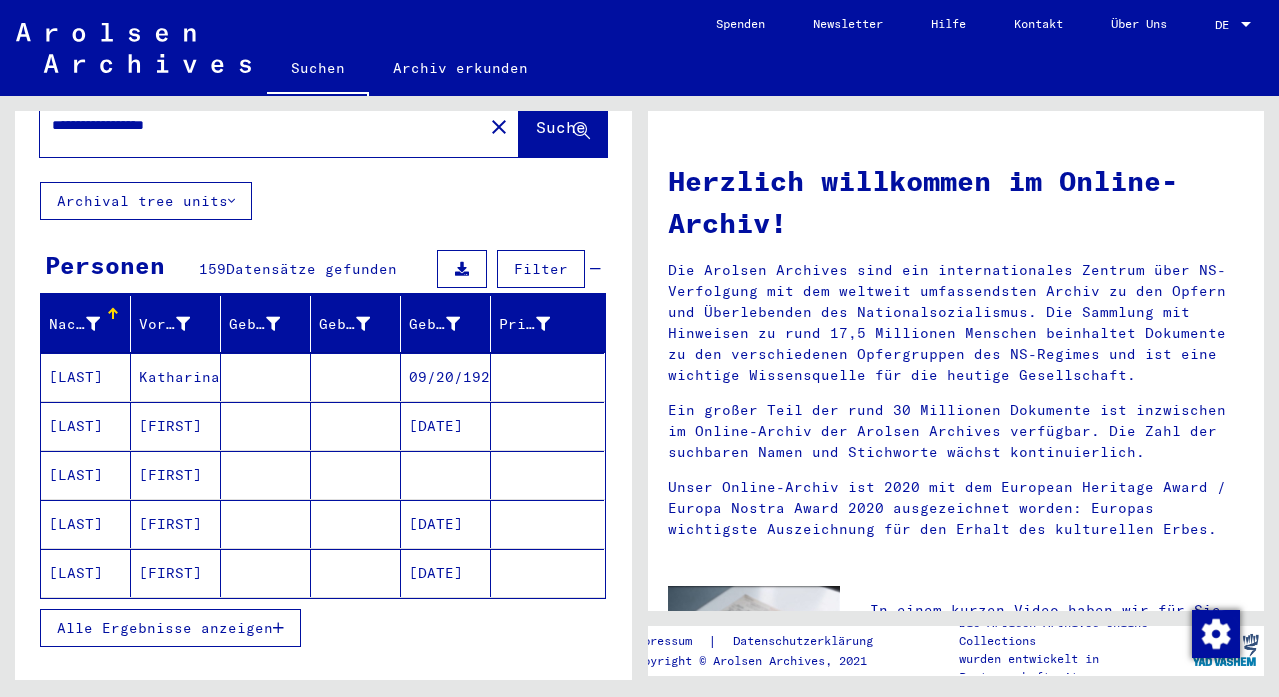 click on "Alle Ergebnisse anzeigen" at bounding box center (165, 628) 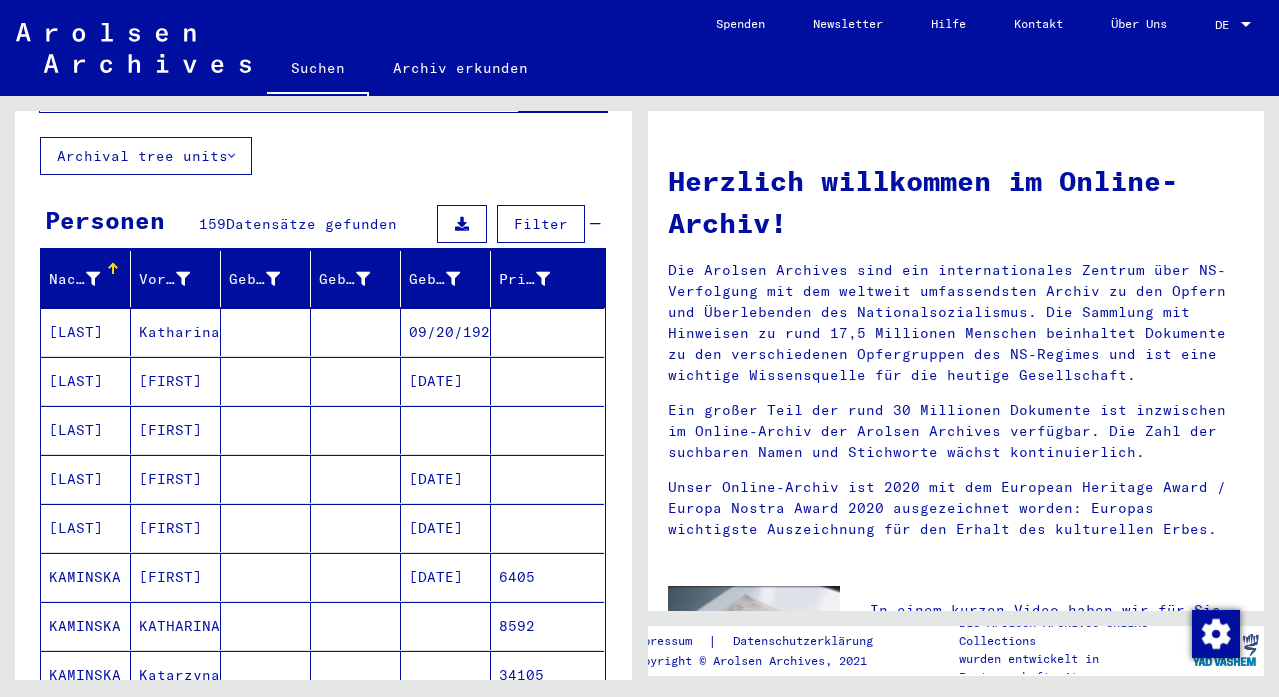 scroll, scrollTop: 121, scrollLeft: 0, axis: vertical 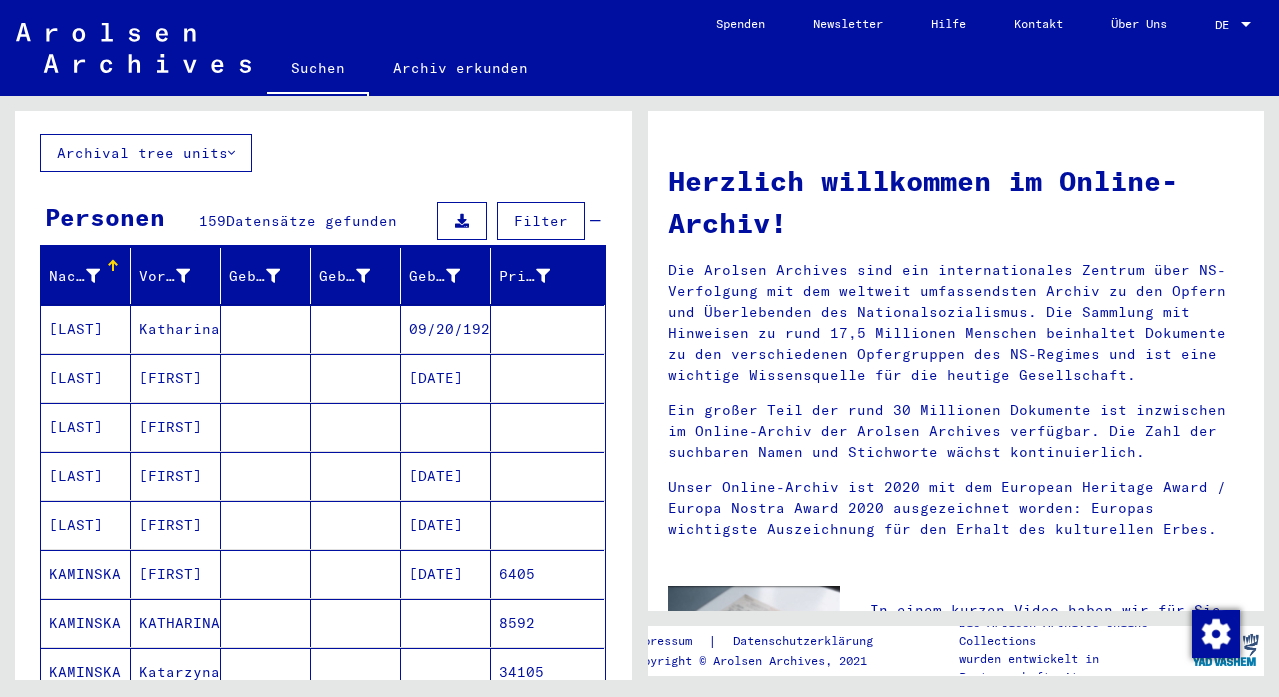 click on "[FIRST]" at bounding box center (176, 623) 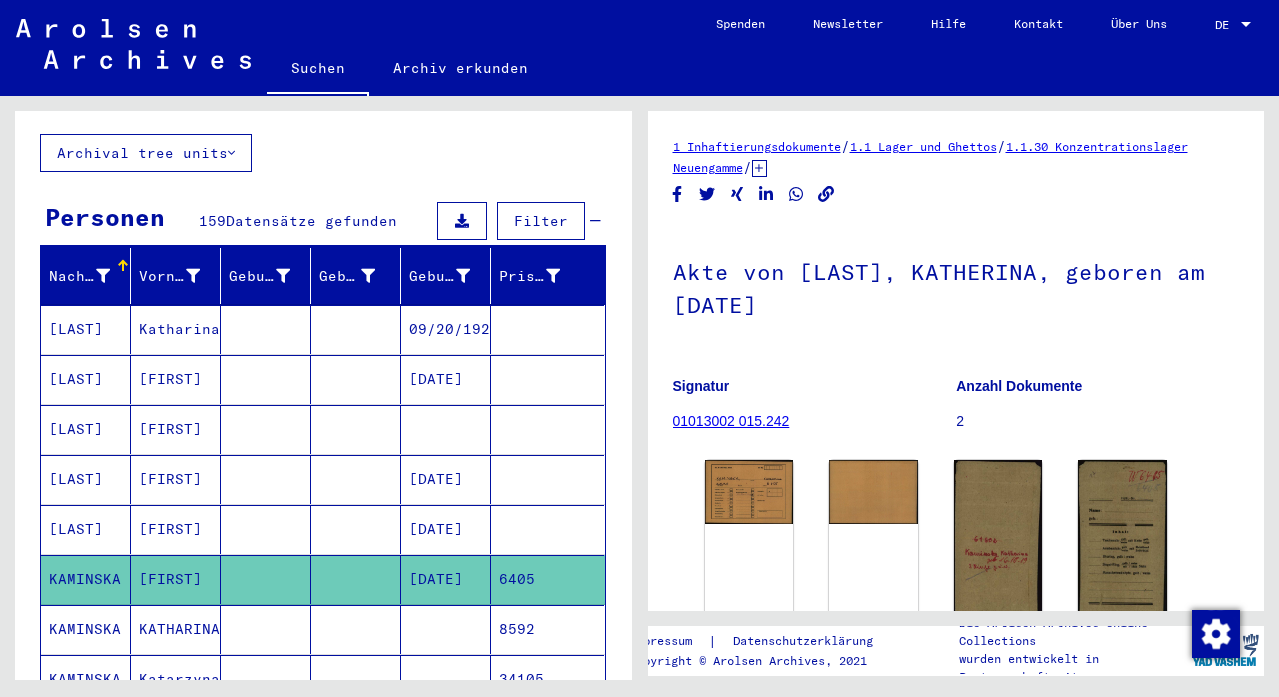 scroll, scrollTop: 192, scrollLeft: 0, axis: vertical 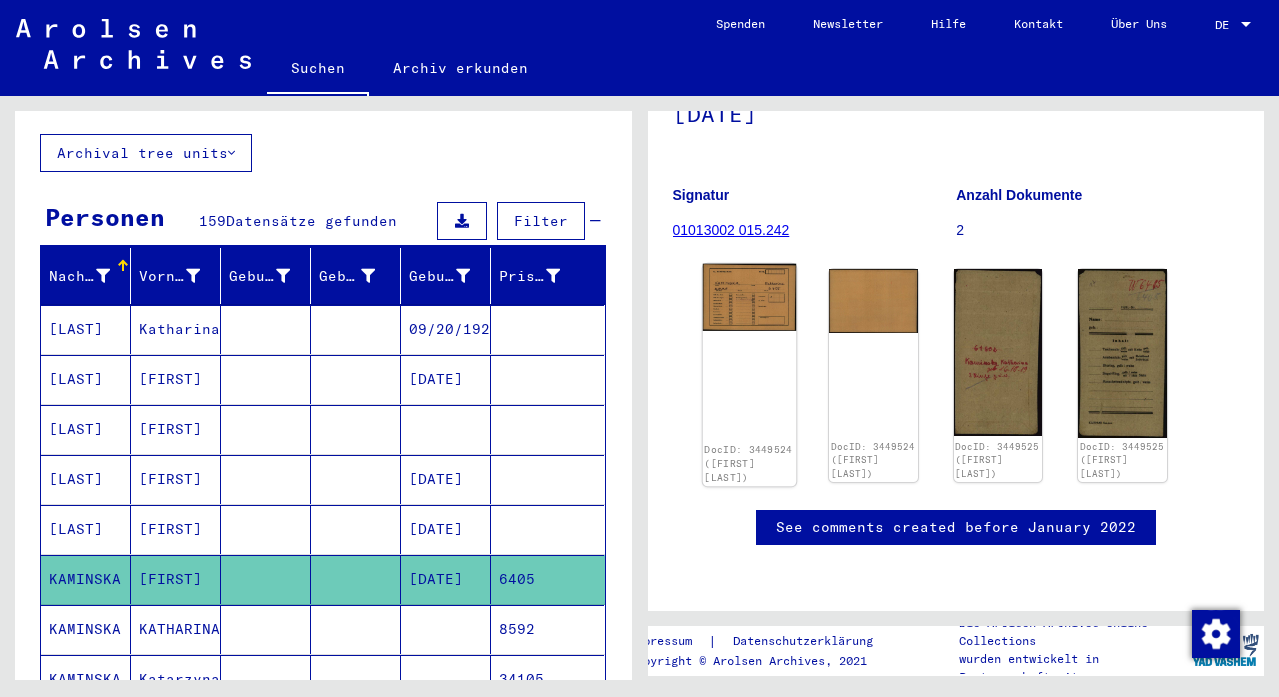 click 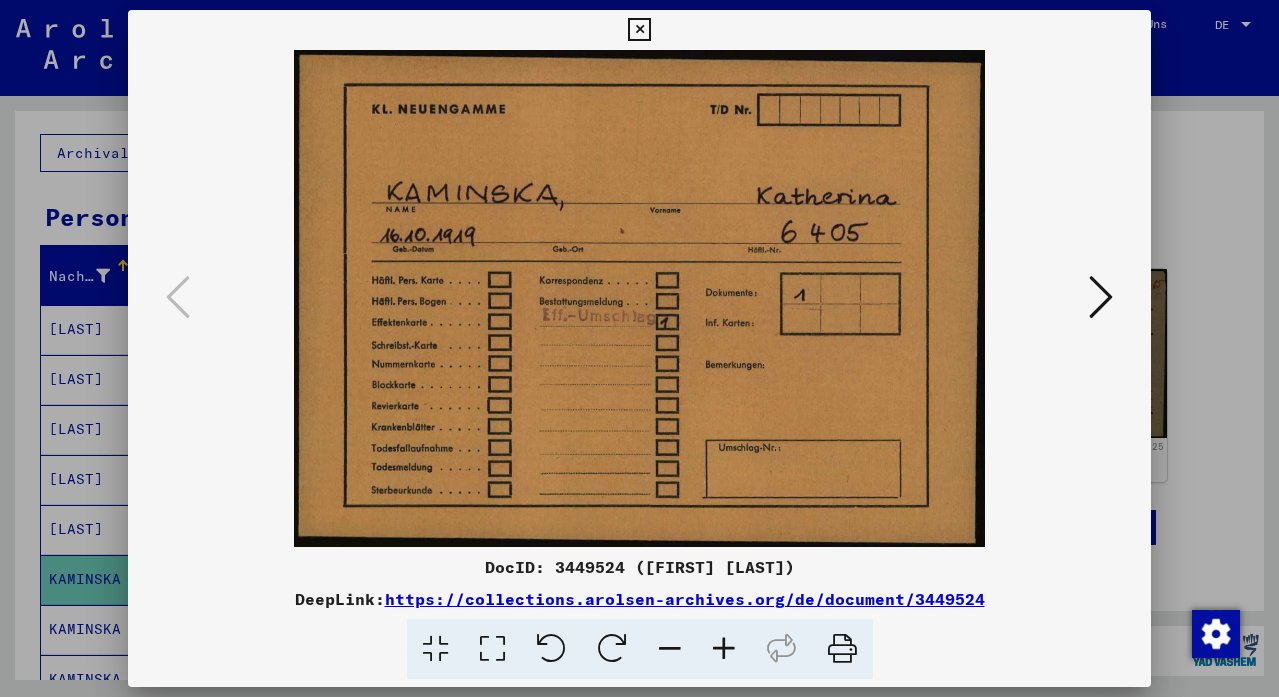 click at bounding box center (1101, 297) 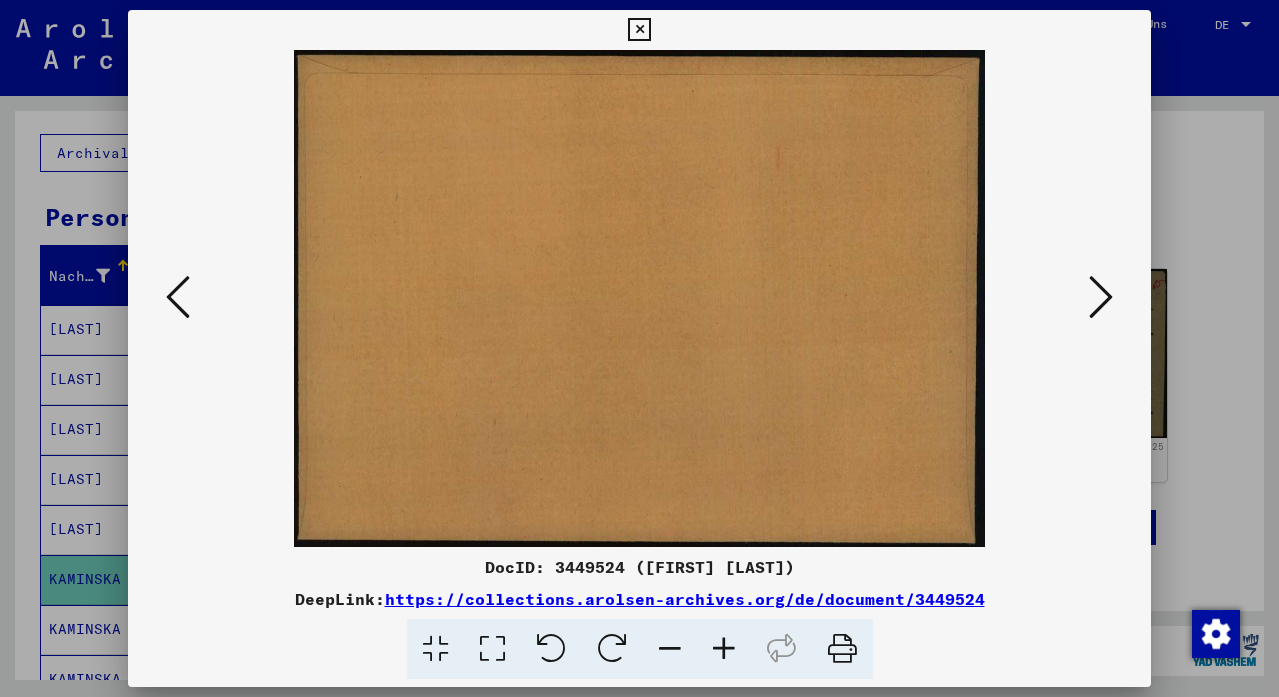 click at bounding box center [1101, 297] 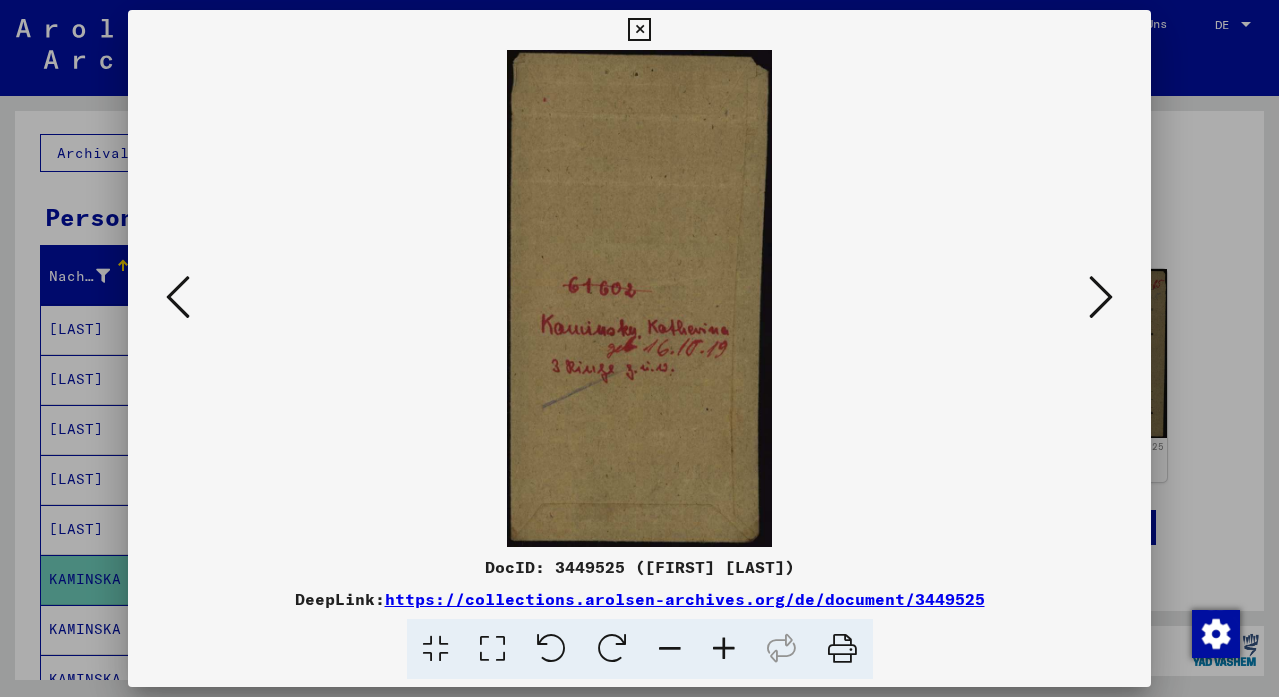 click at bounding box center [1101, 297] 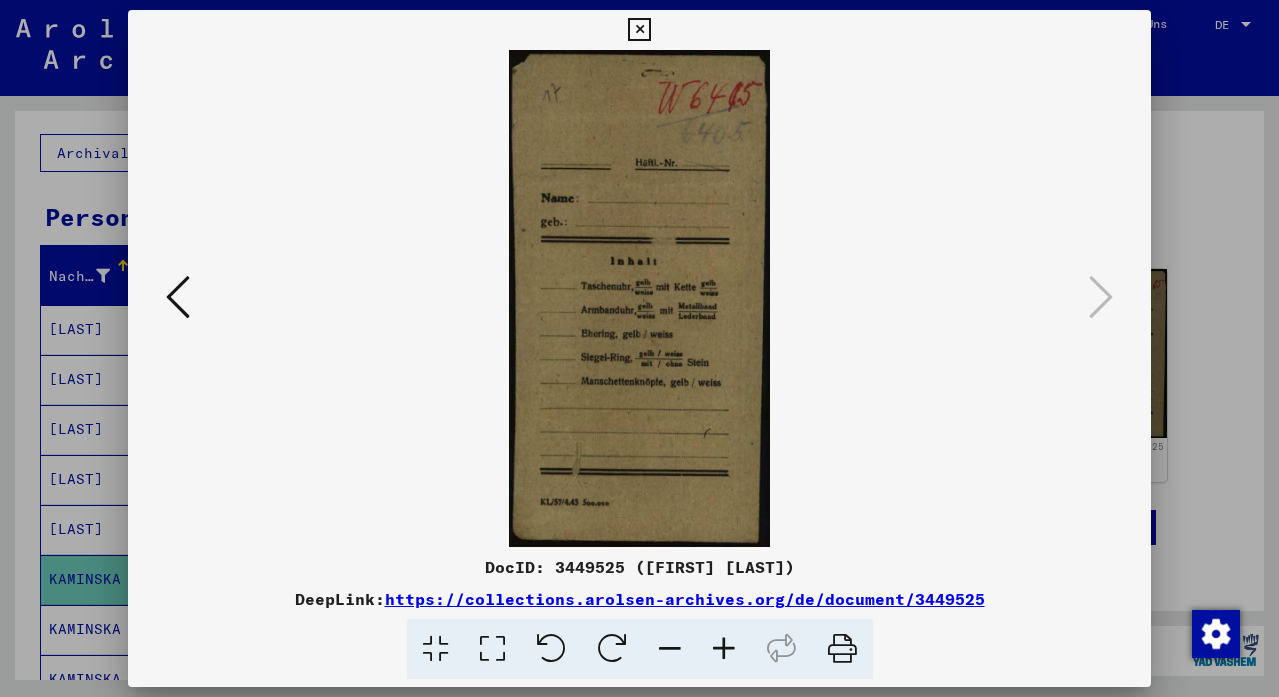 click at bounding box center (639, 348) 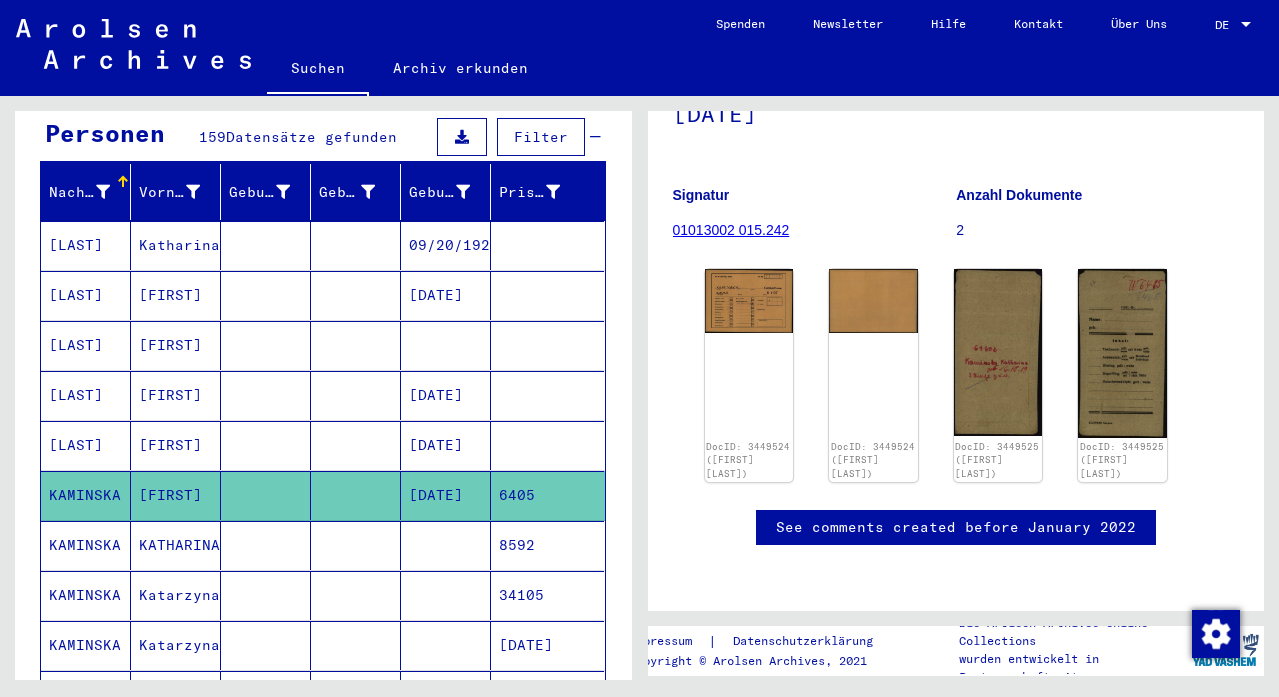 scroll, scrollTop: 206, scrollLeft: 0, axis: vertical 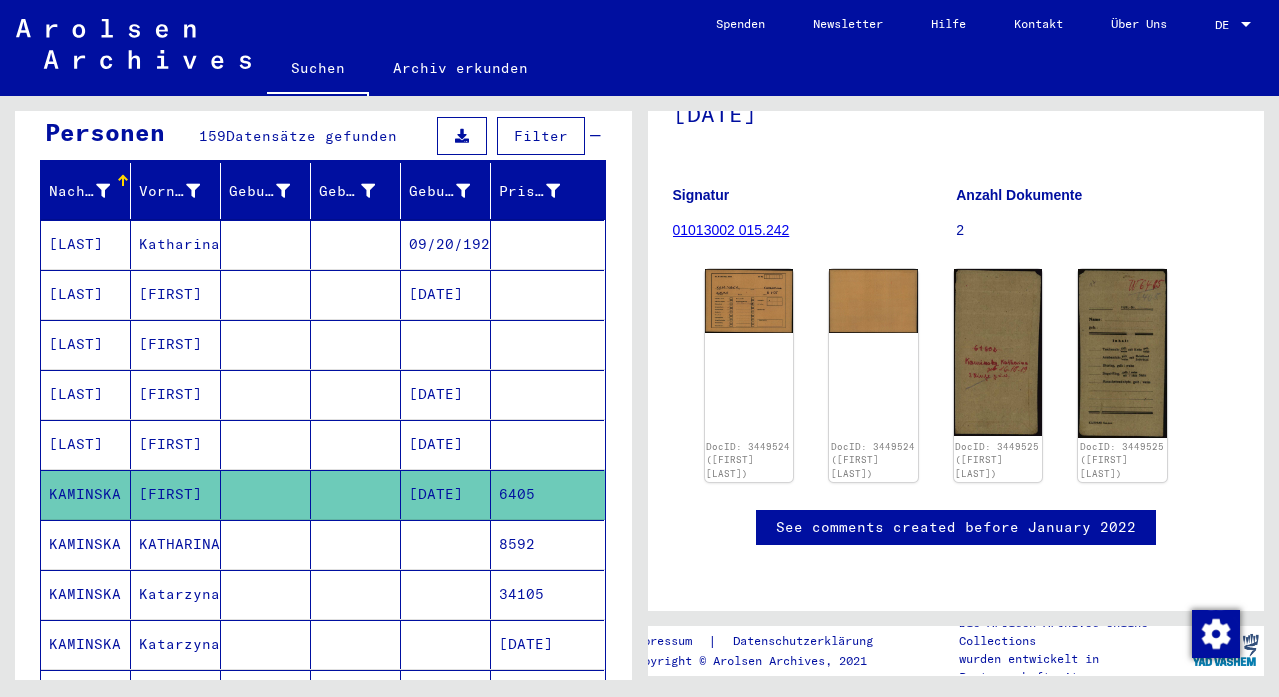 click on "KATHARINA" at bounding box center [176, 594] 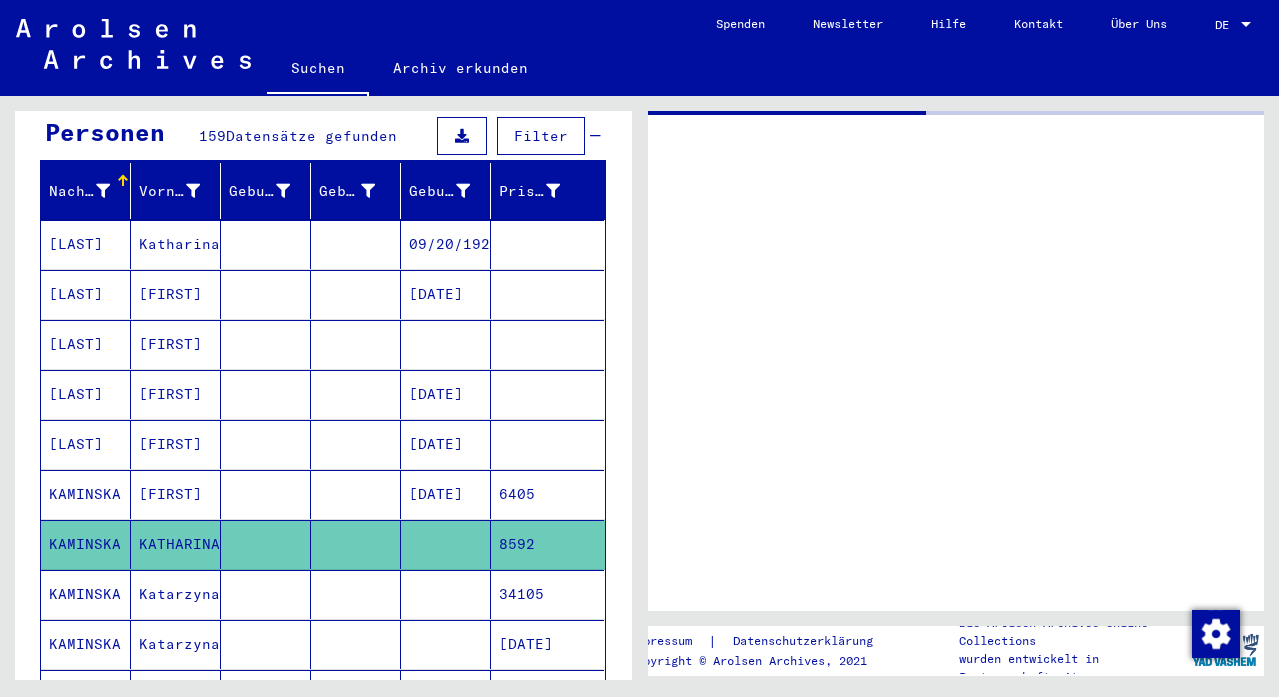 scroll, scrollTop: 0, scrollLeft: 0, axis: both 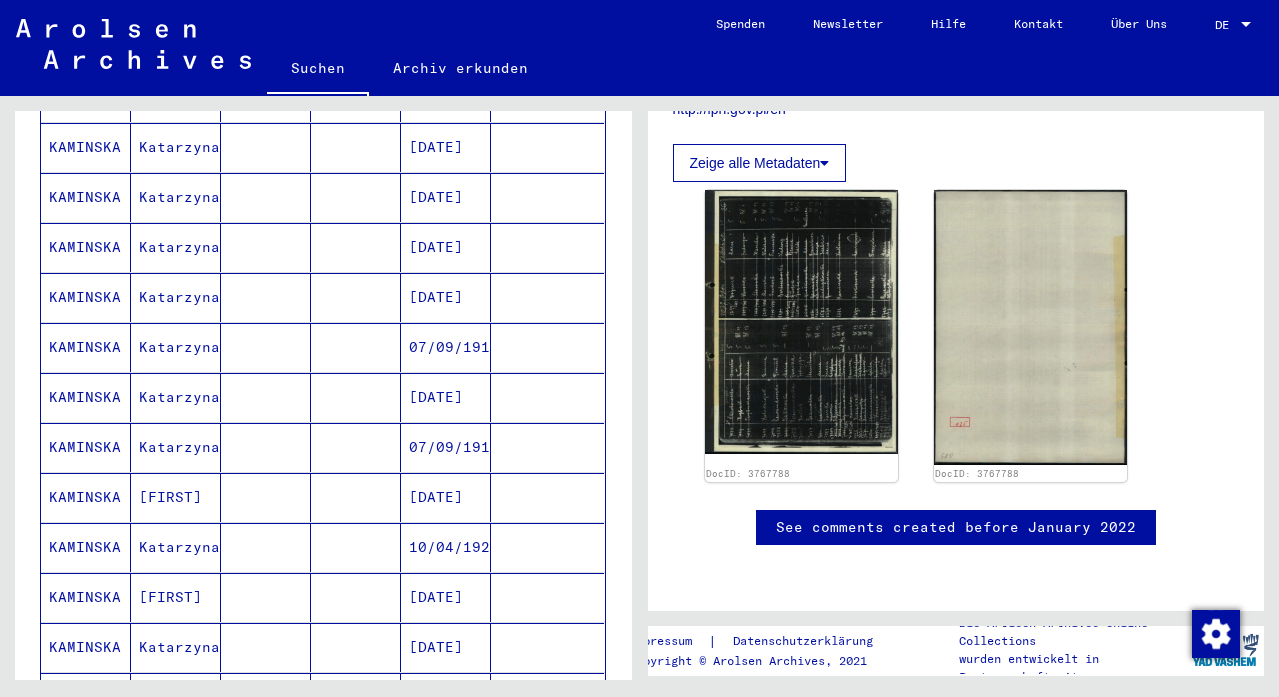 click on "[FIRST]" at bounding box center [176, 647] 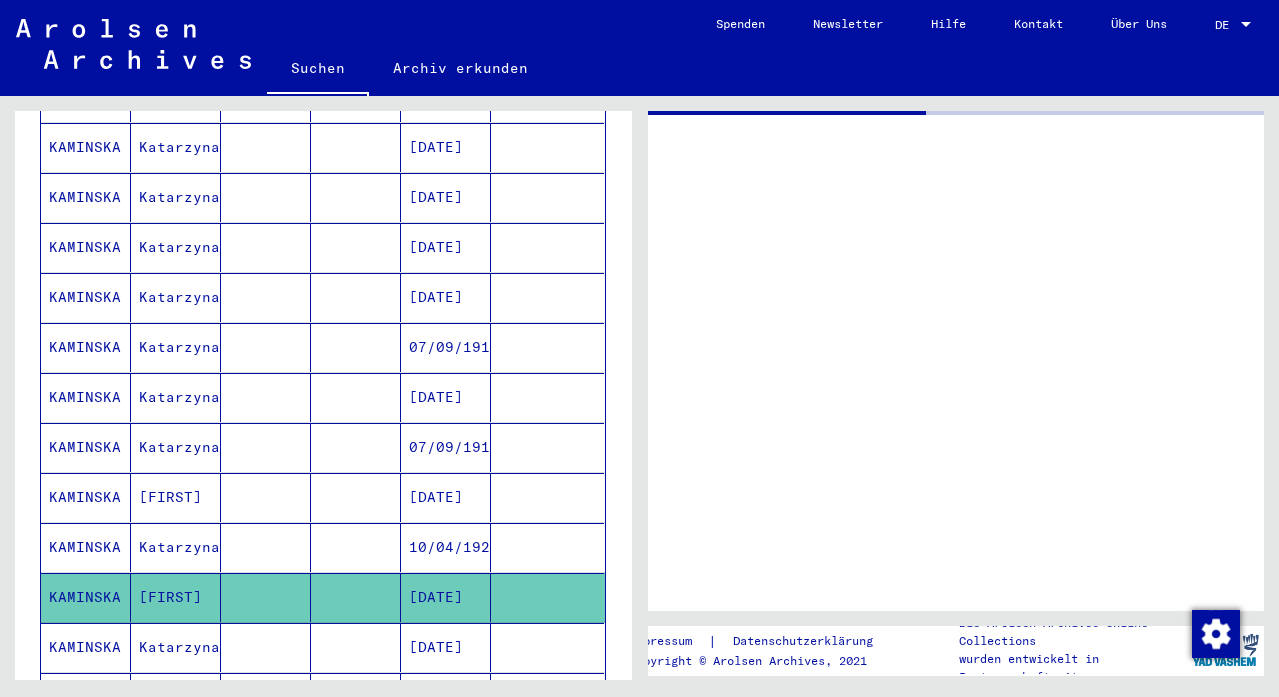 scroll, scrollTop: 0, scrollLeft: 0, axis: both 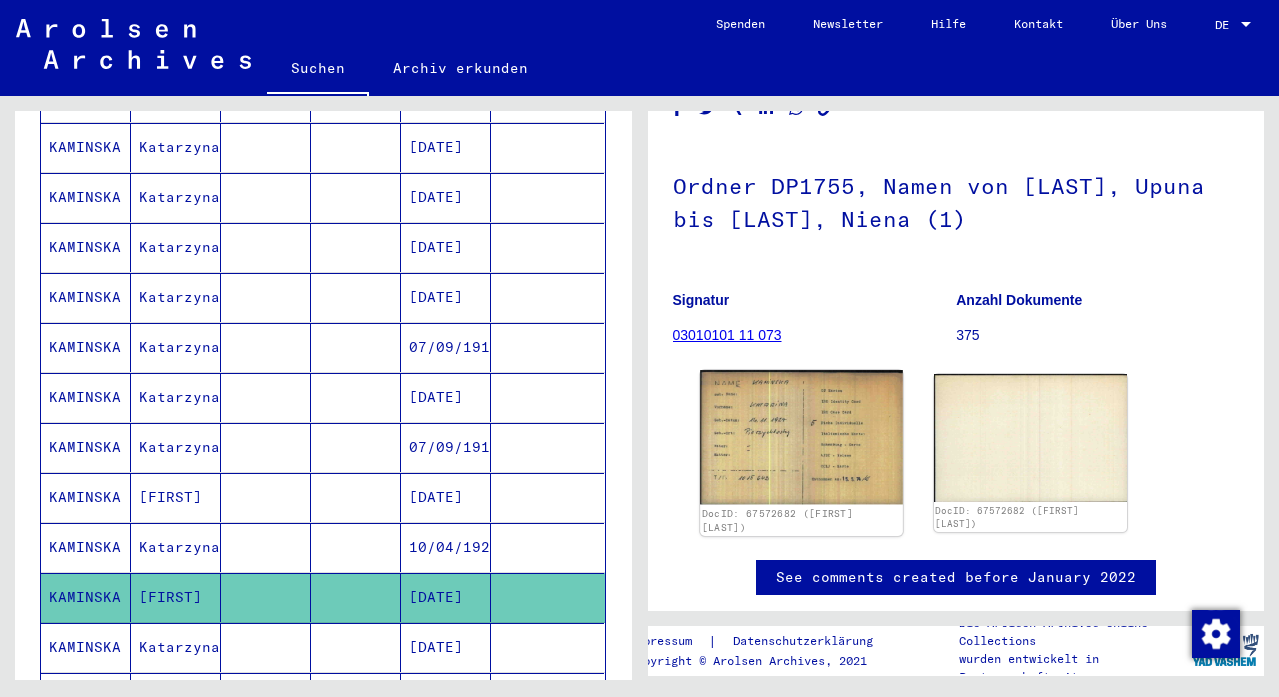 click 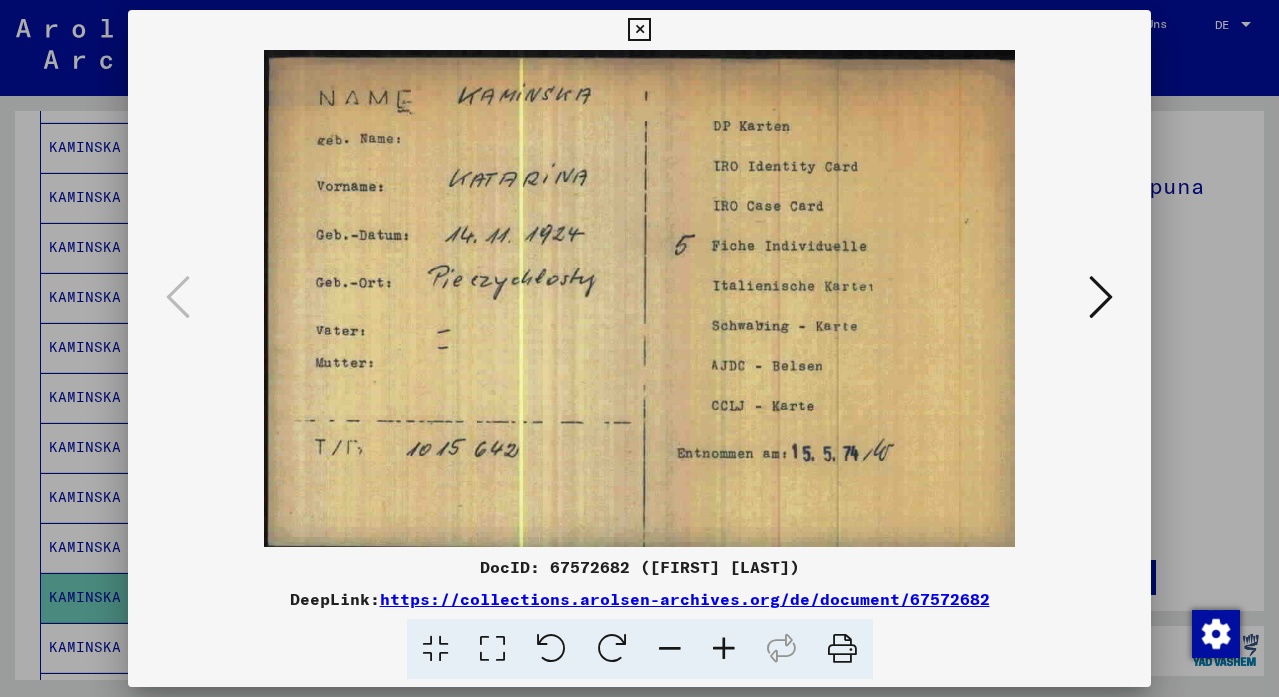click at bounding box center [639, 348] 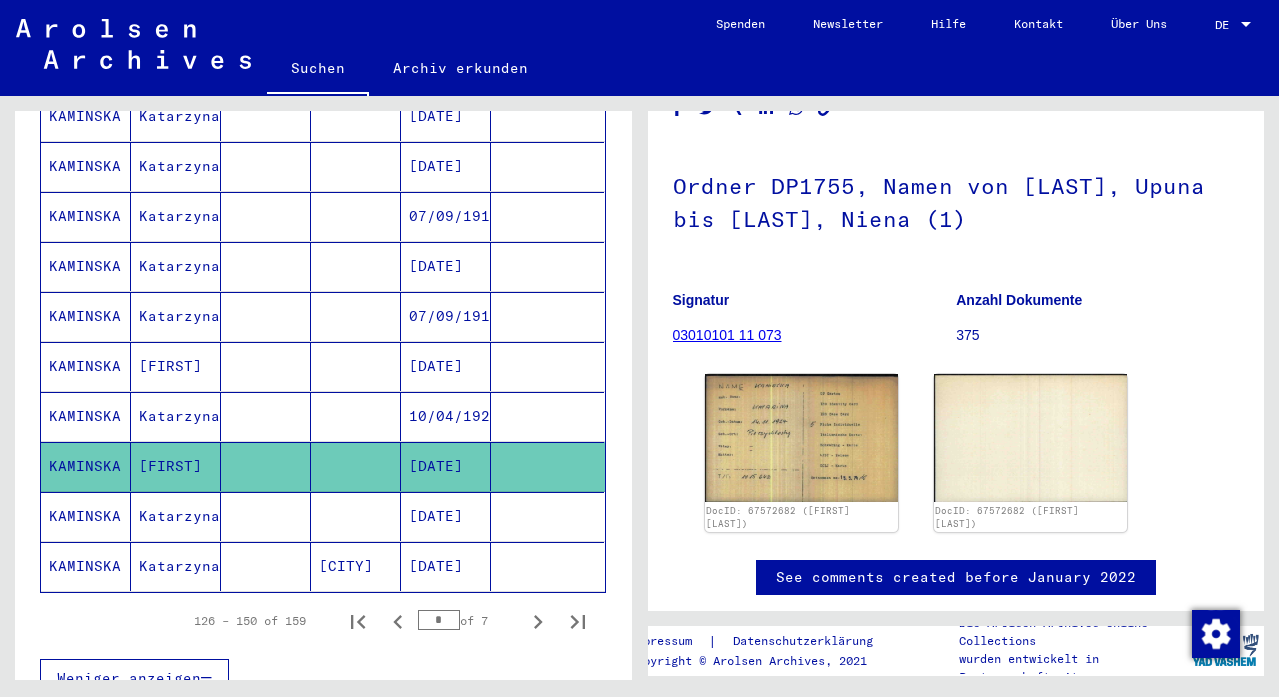 scroll, scrollTop: 1087, scrollLeft: 0, axis: vertical 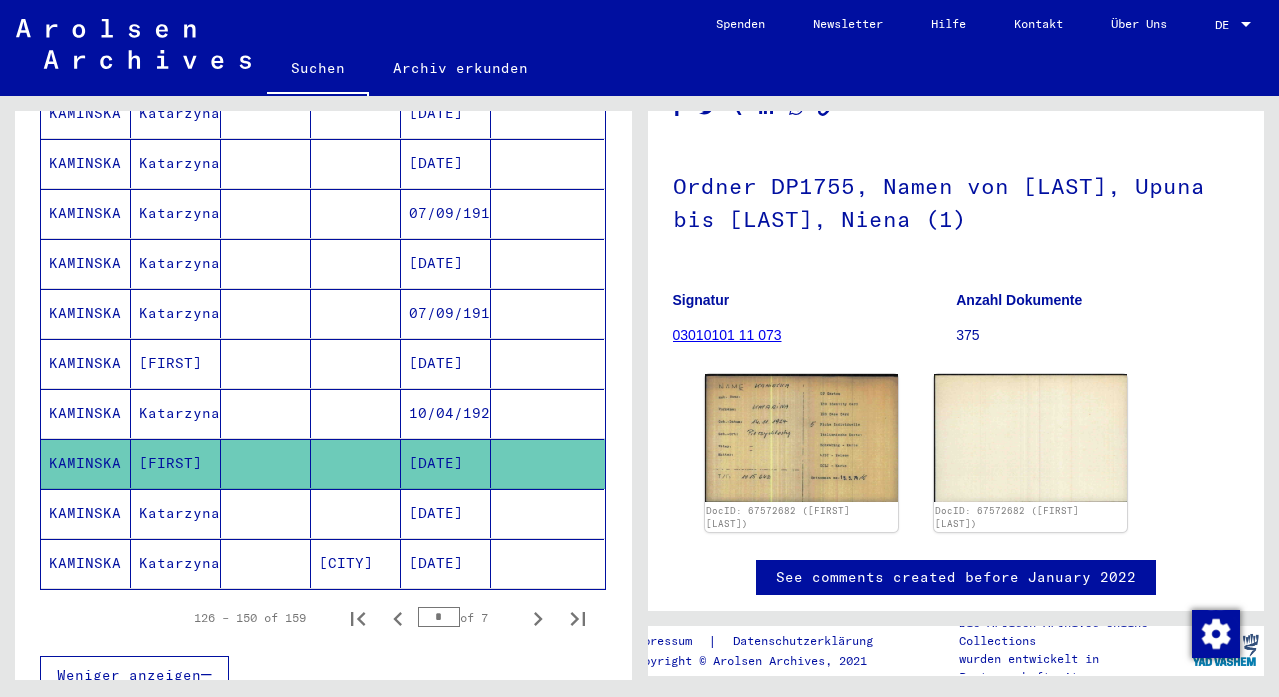 click 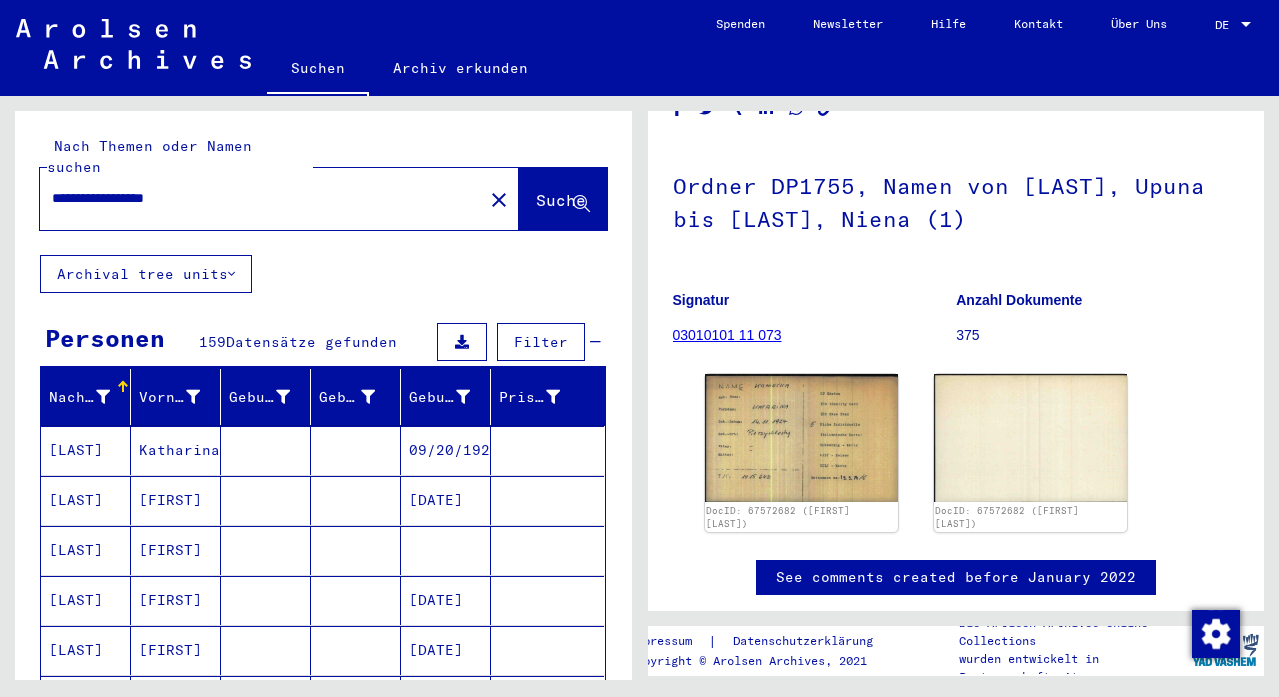 scroll, scrollTop: 0, scrollLeft: 0, axis: both 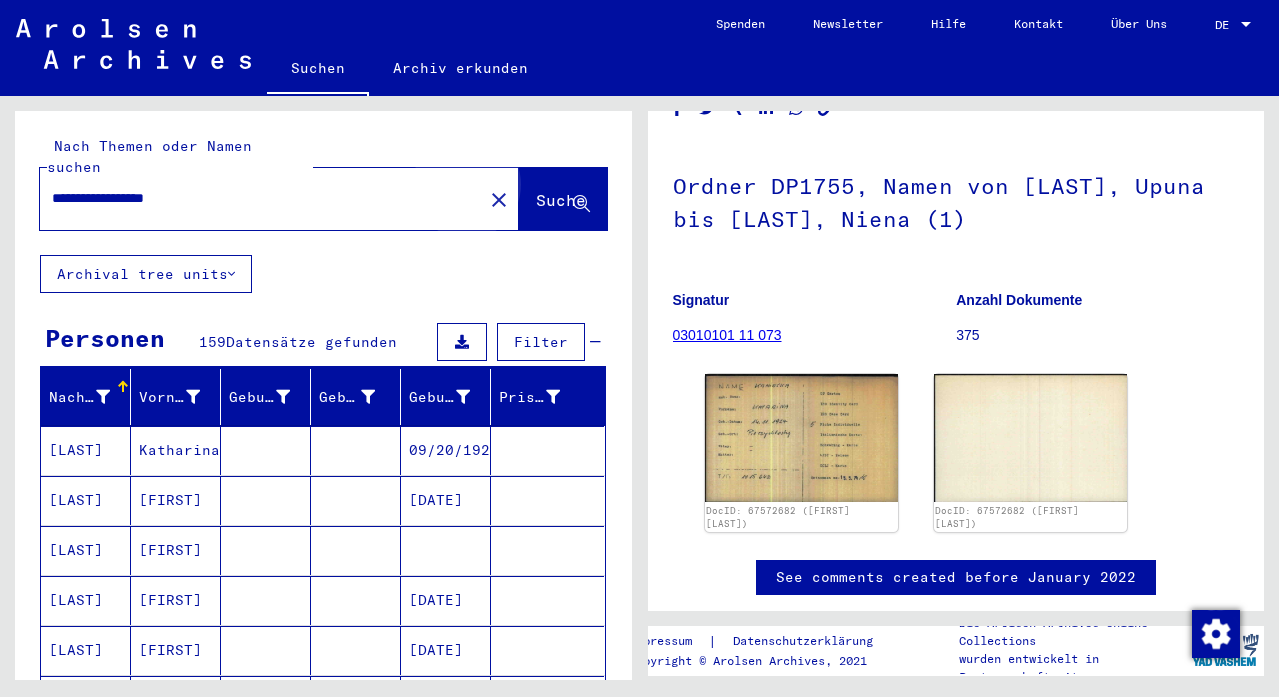 click on "Suche" 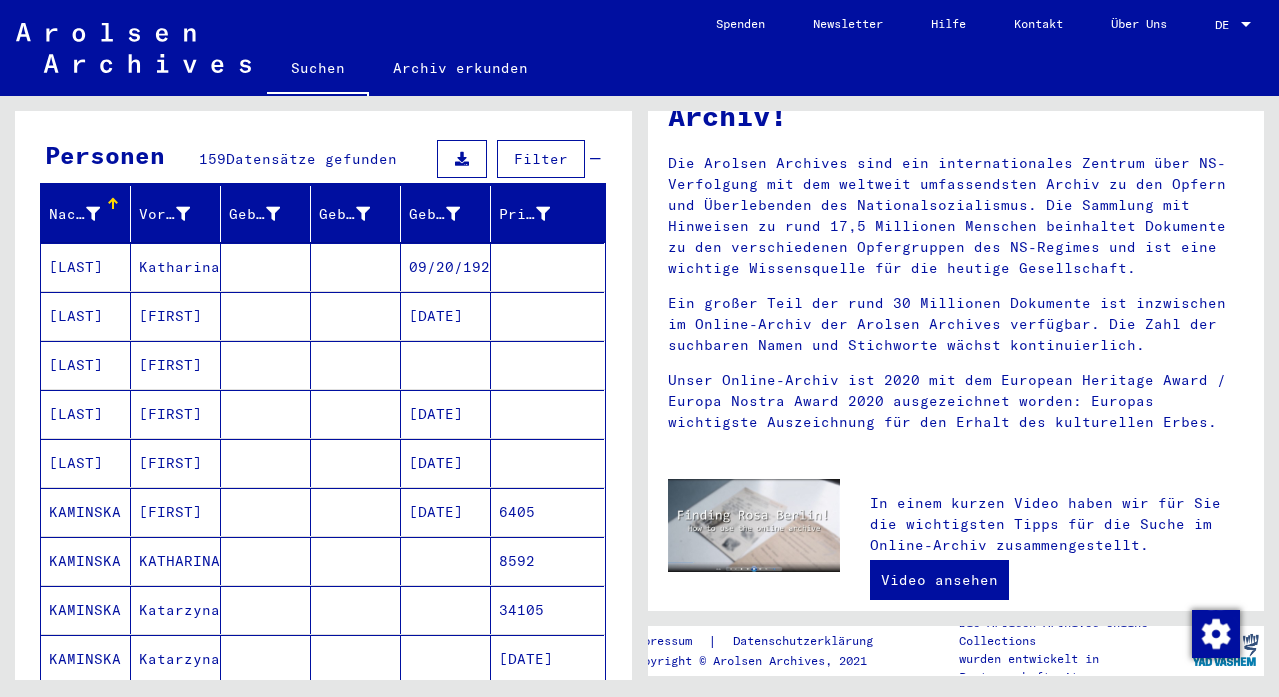 scroll, scrollTop: 184, scrollLeft: 0, axis: vertical 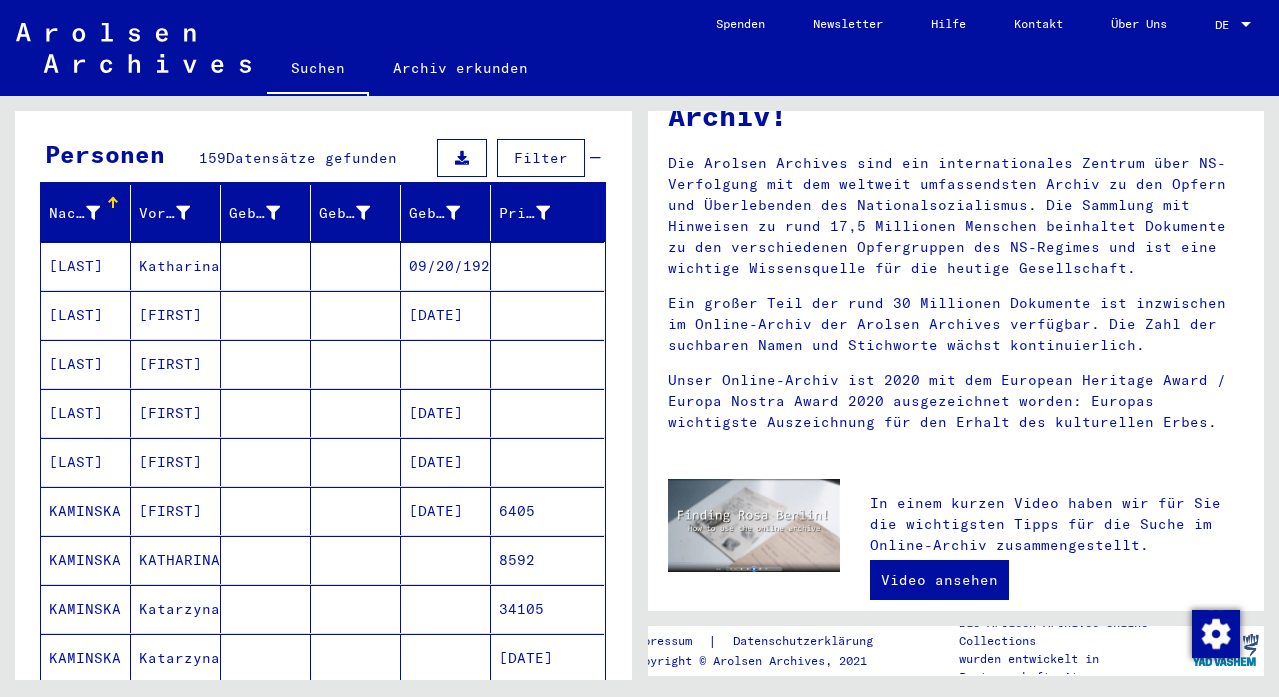 click on "[FIRST]" at bounding box center [176, 560] 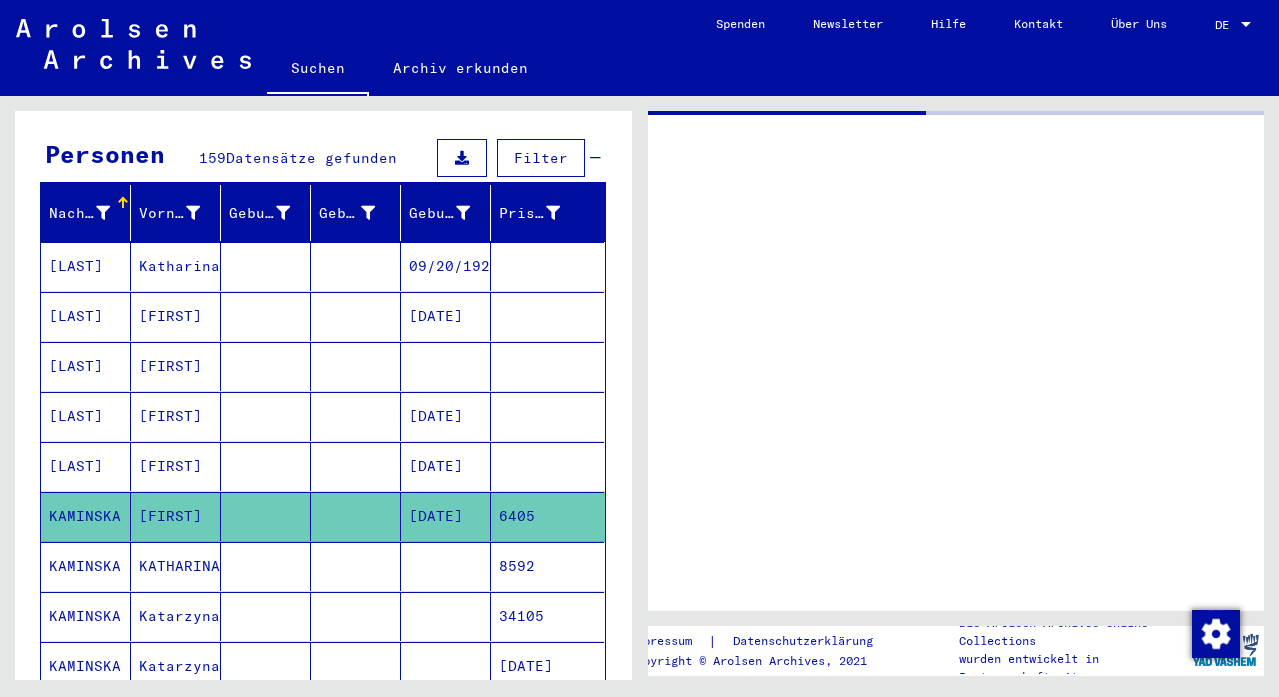 scroll, scrollTop: 0, scrollLeft: 0, axis: both 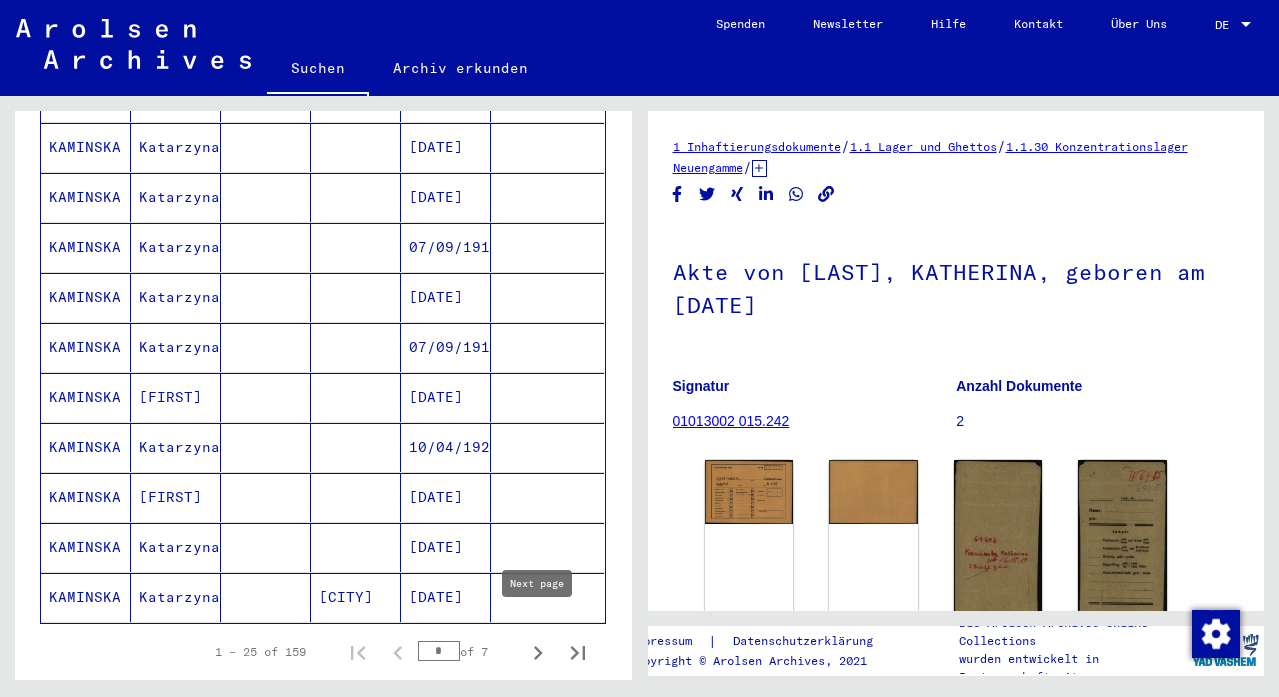 click 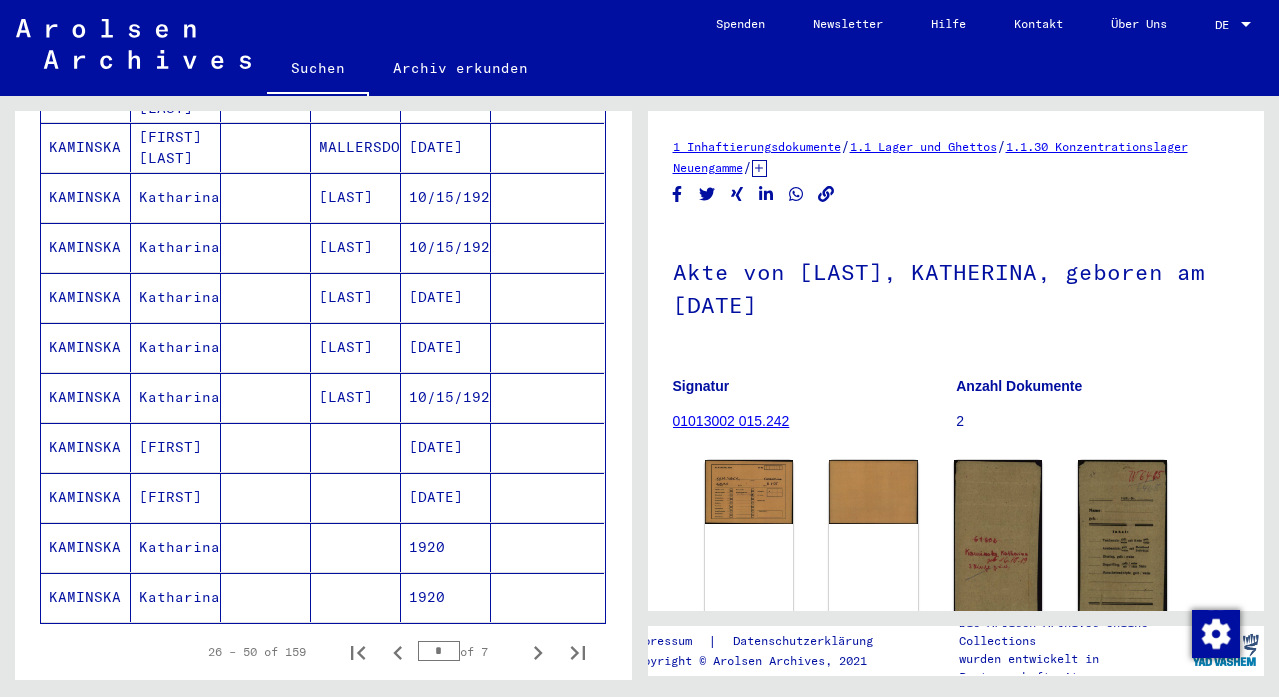 click on "1920" at bounding box center (446, 597) 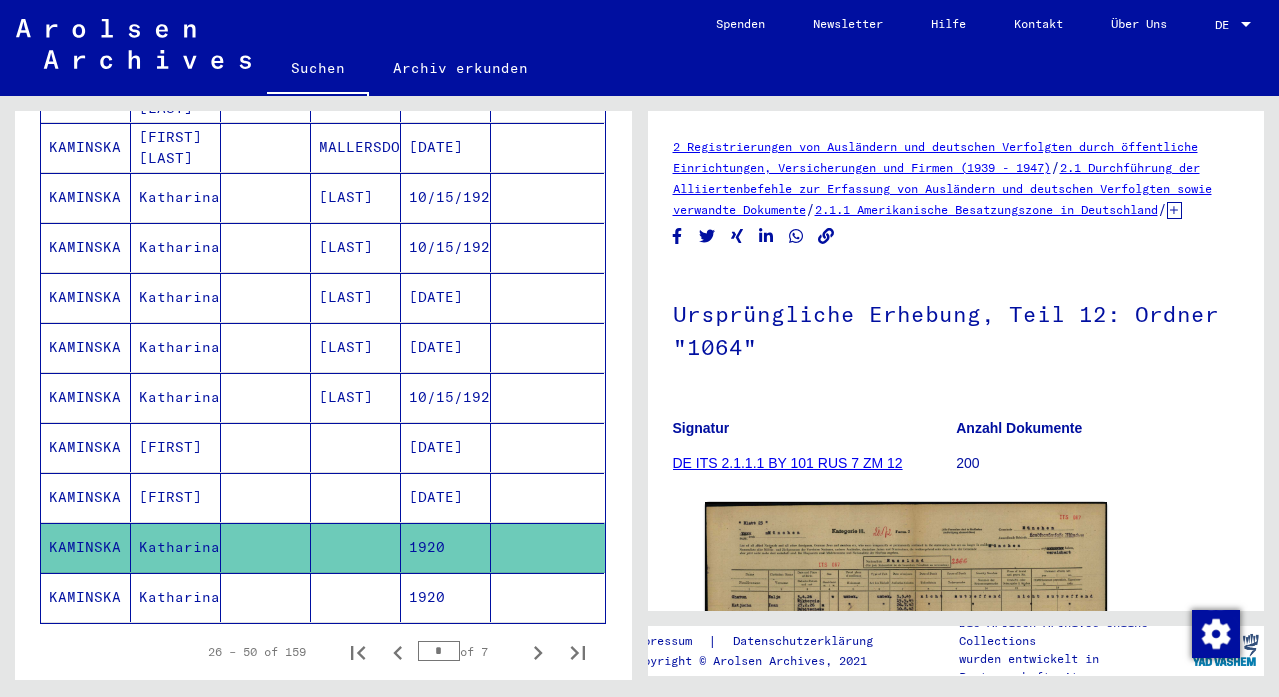 scroll, scrollTop: 0, scrollLeft: 0, axis: both 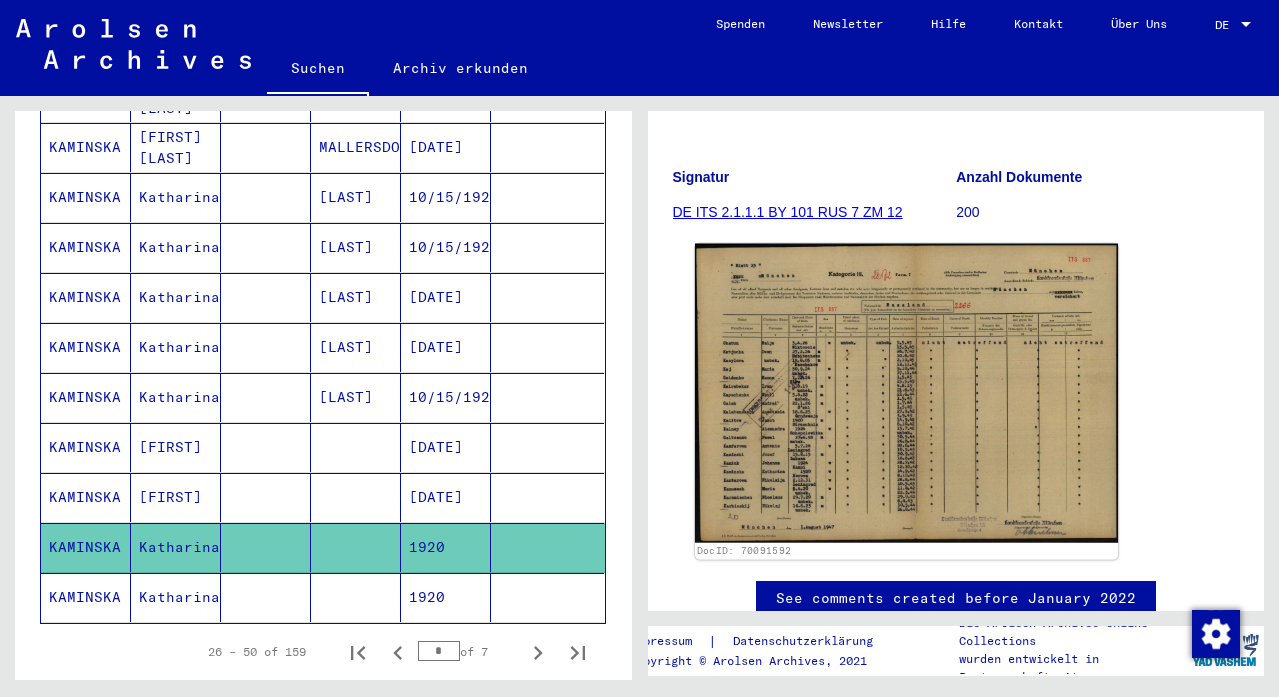 click 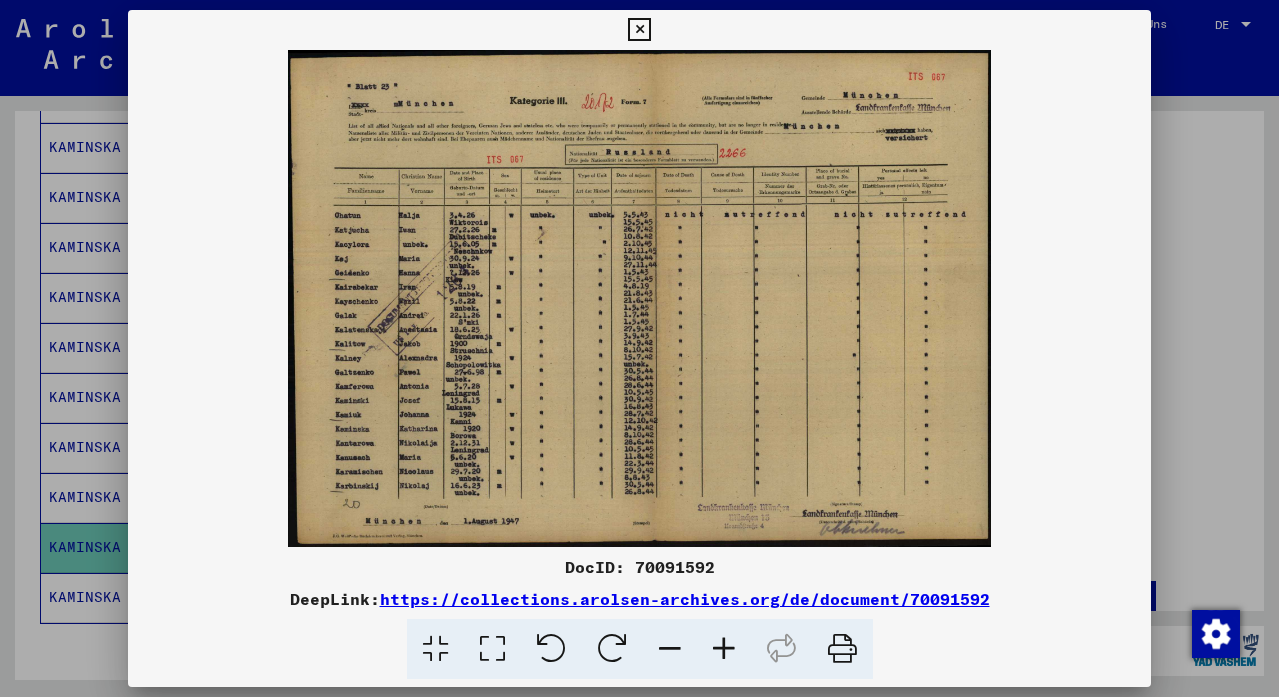 click at bounding box center [639, 348] 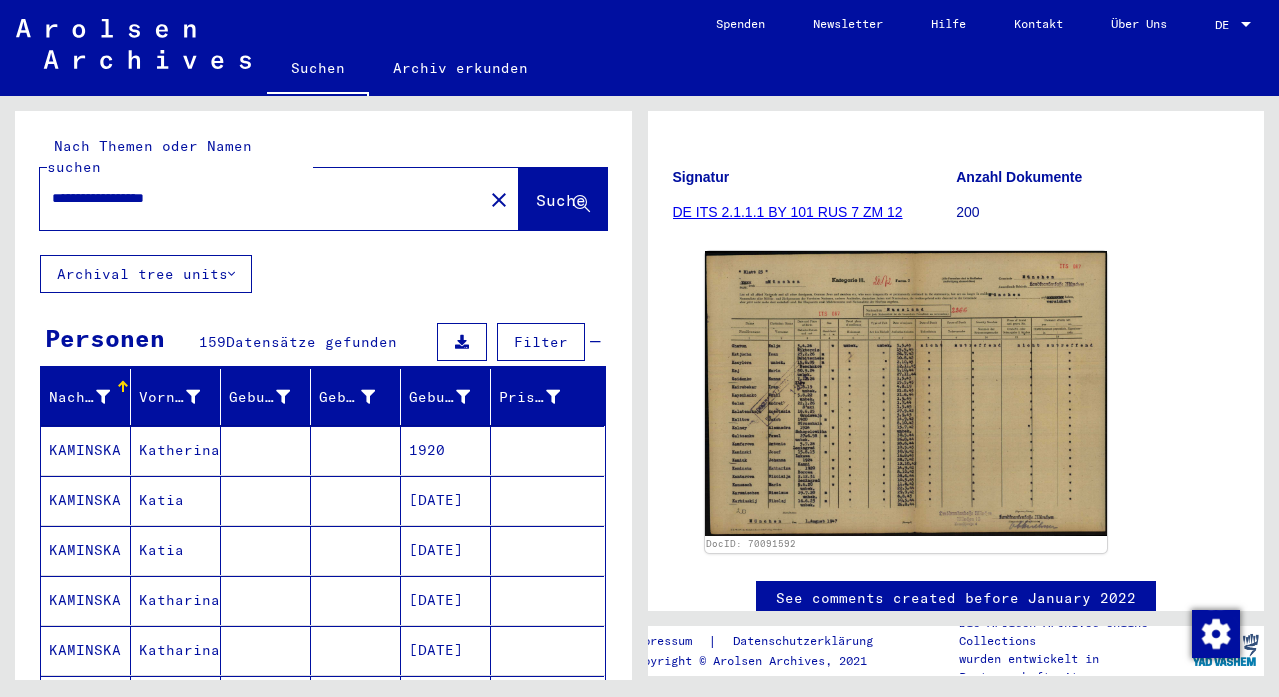 scroll, scrollTop: 0, scrollLeft: 0, axis: both 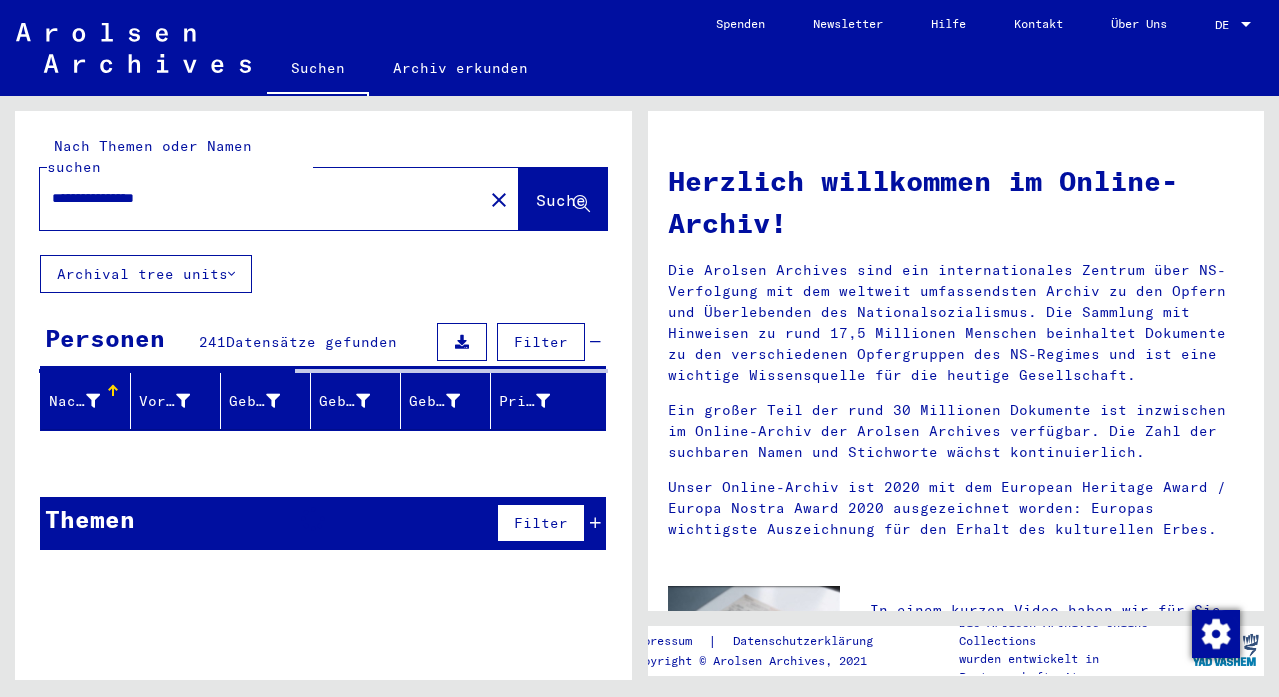 type on "**********" 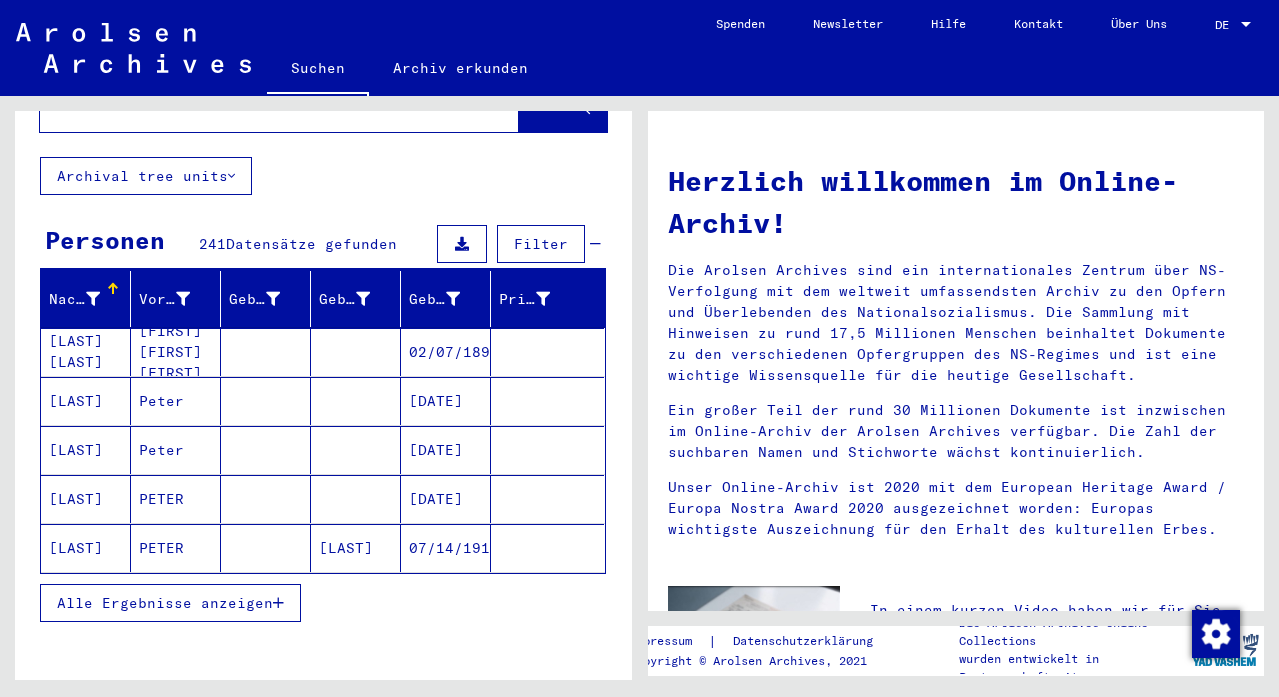 scroll, scrollTop: 99, scrollLeft: 0, axis: vertical 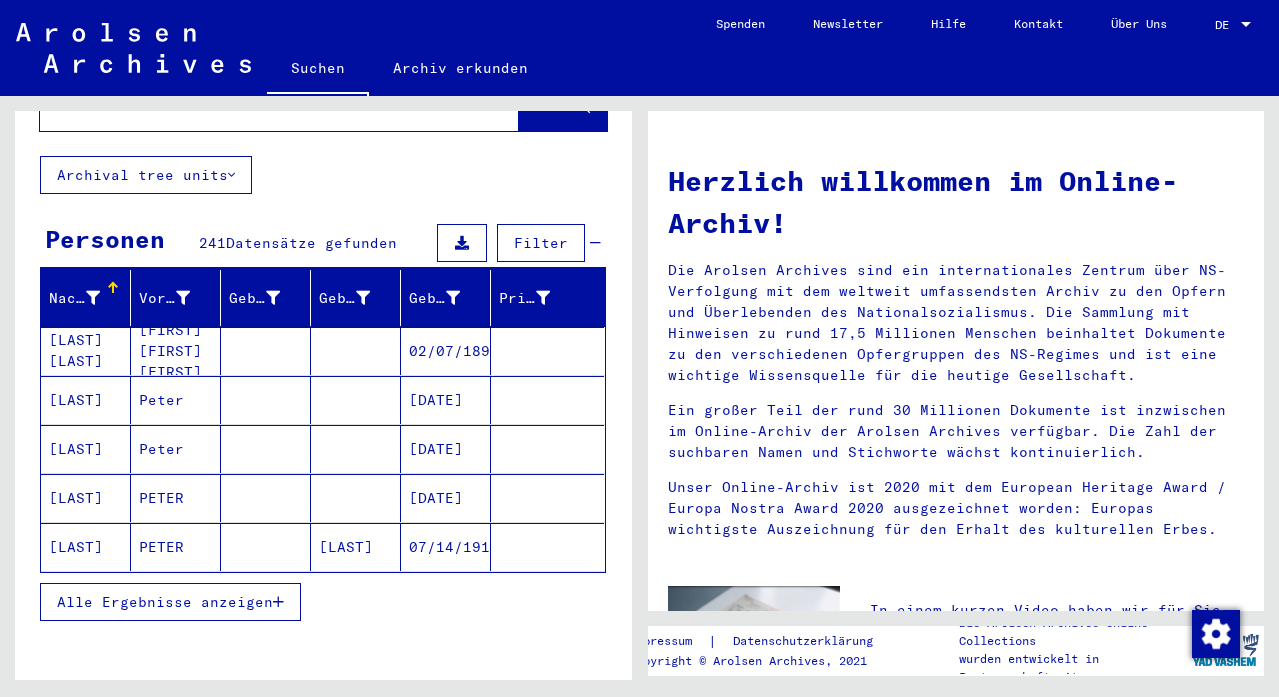 click on "Alle Ergebnisse anzeigen" at bounding box center [170, 602] 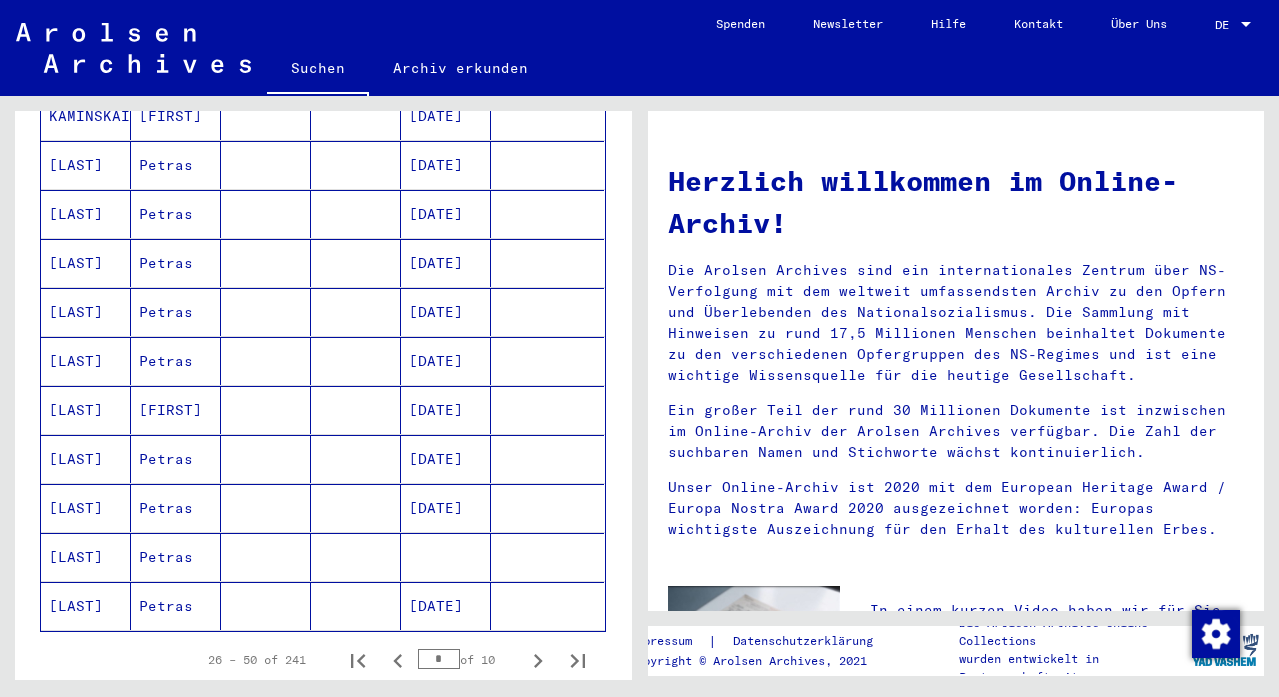 scroll, scrollTop: 1022, scrollLeft: 0, axis: vertical 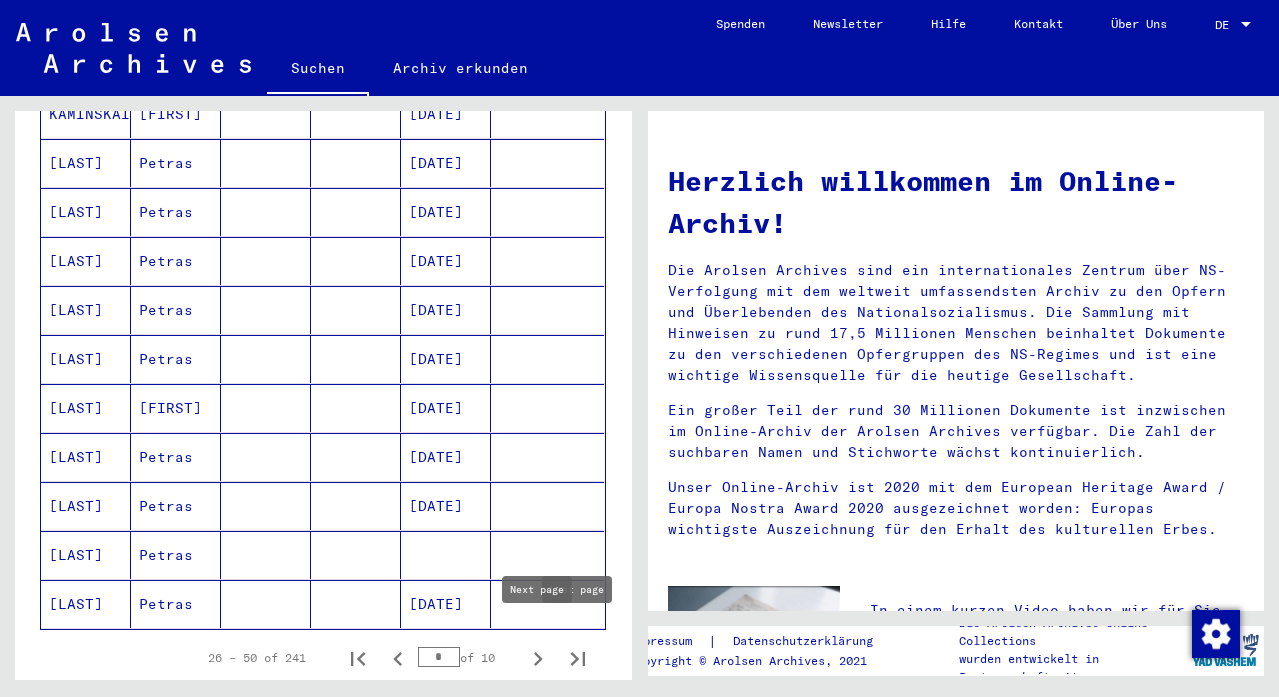 click 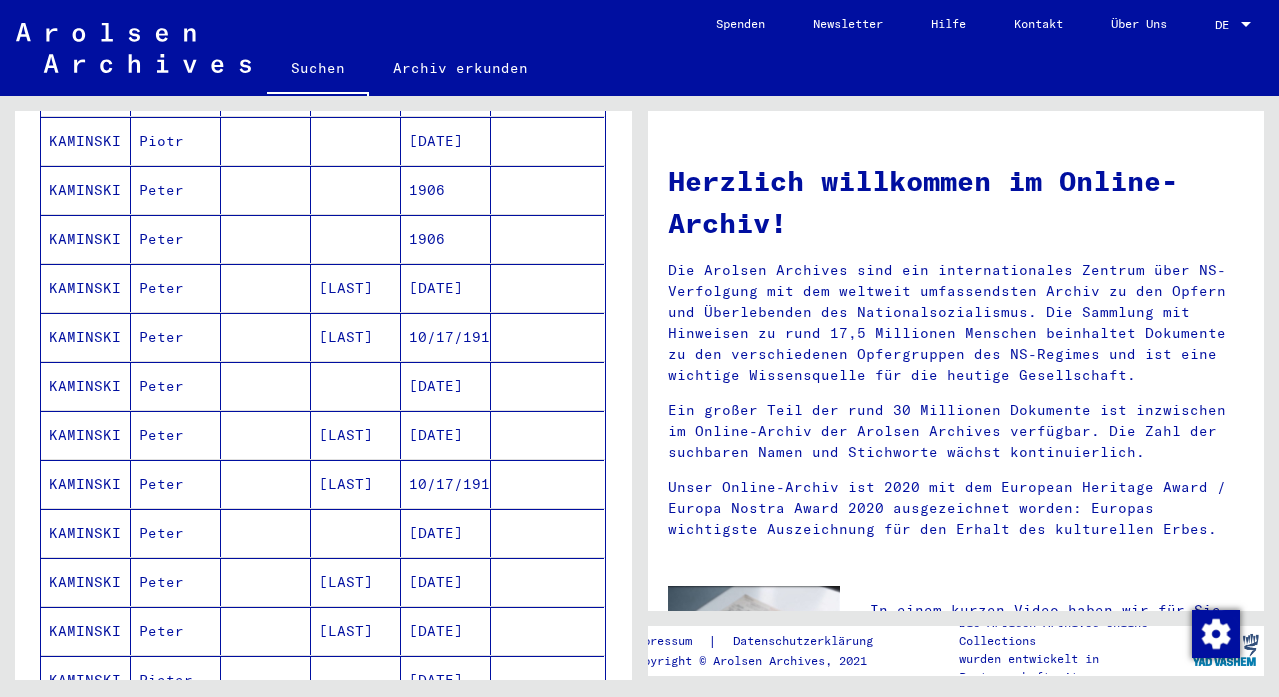 scroll, scrollTop: 649, scrollLeft: 0, axis: vertical 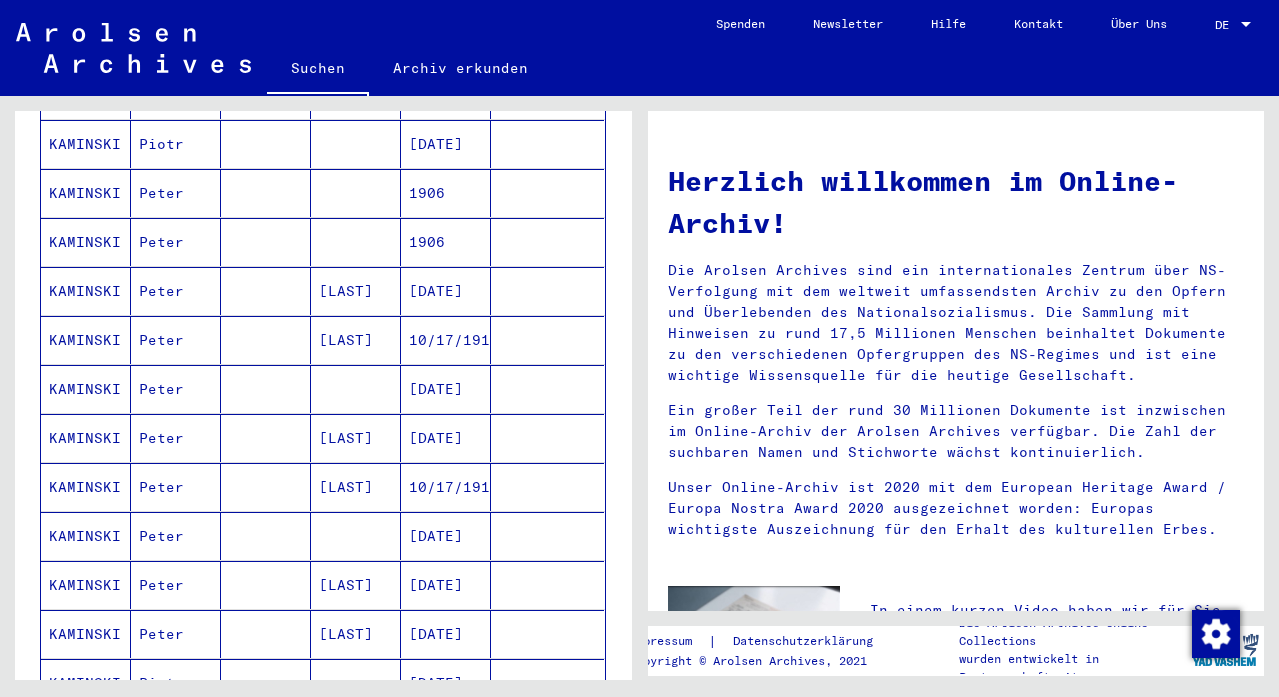 click on "[DATE]" at bounding box center (446, 340) 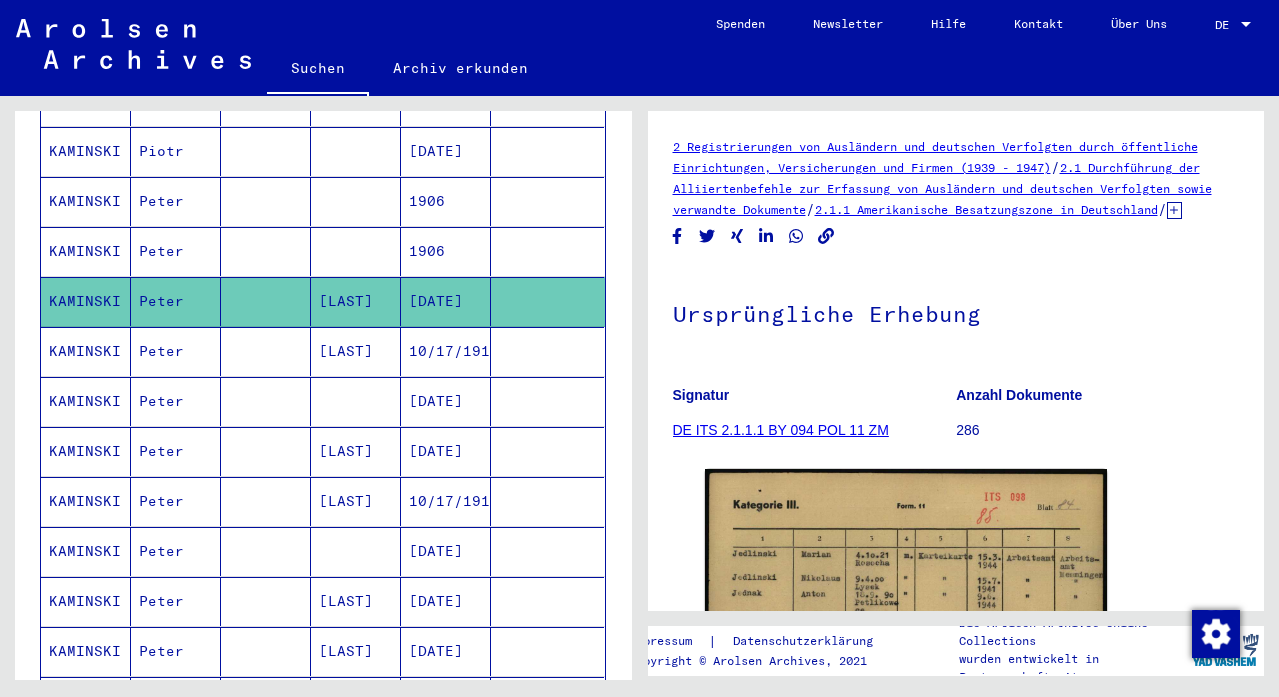 scroll, scrollTop: 0, scrollLeft: 0, axis: both 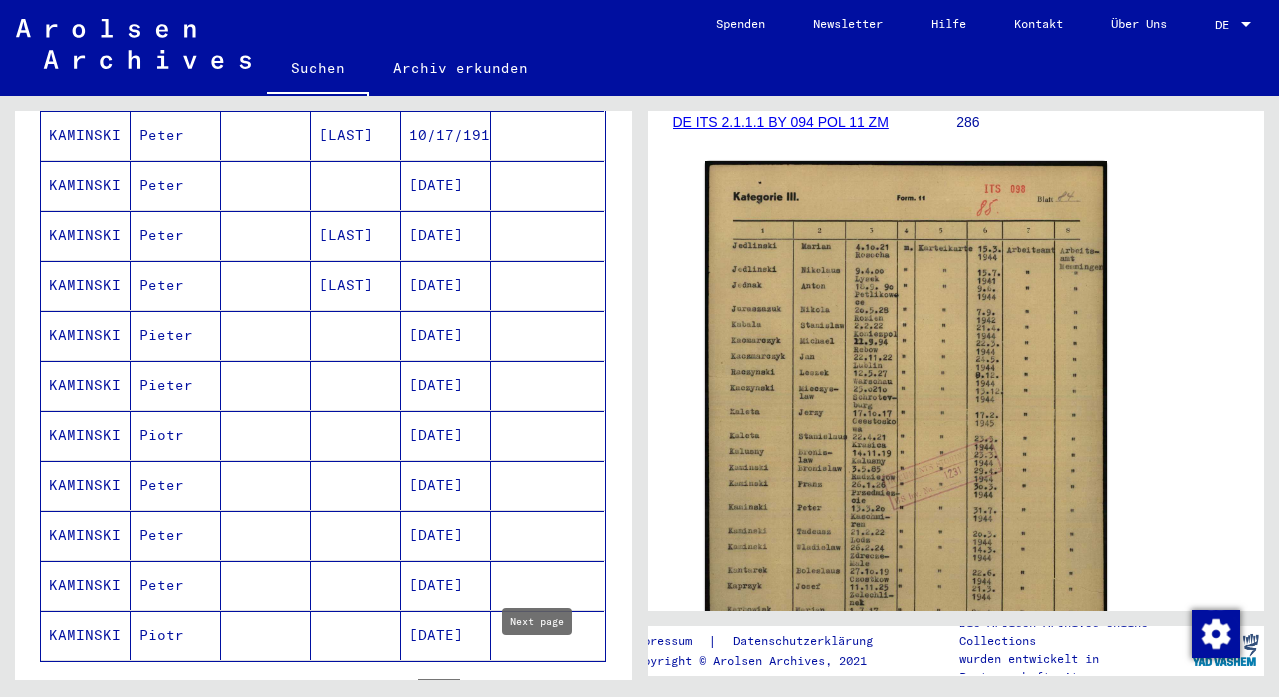 click 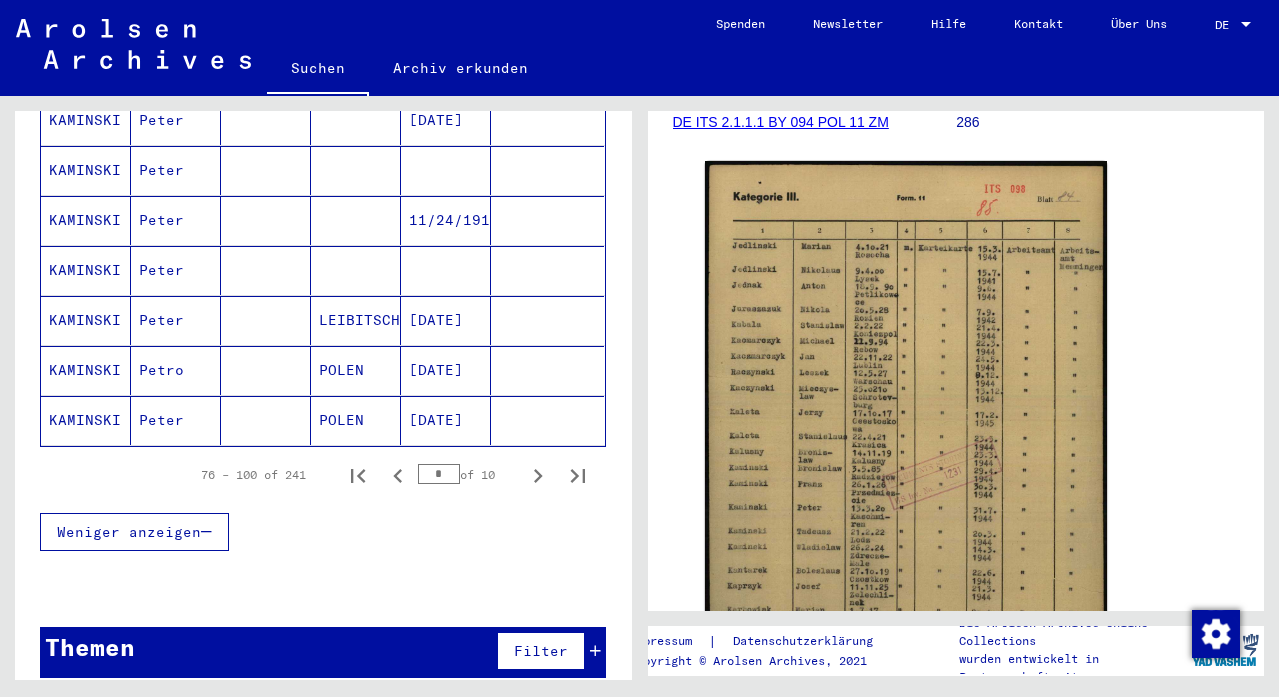 scroll, scrollTop: 1229, scrollLeft: 0, axis: vertical 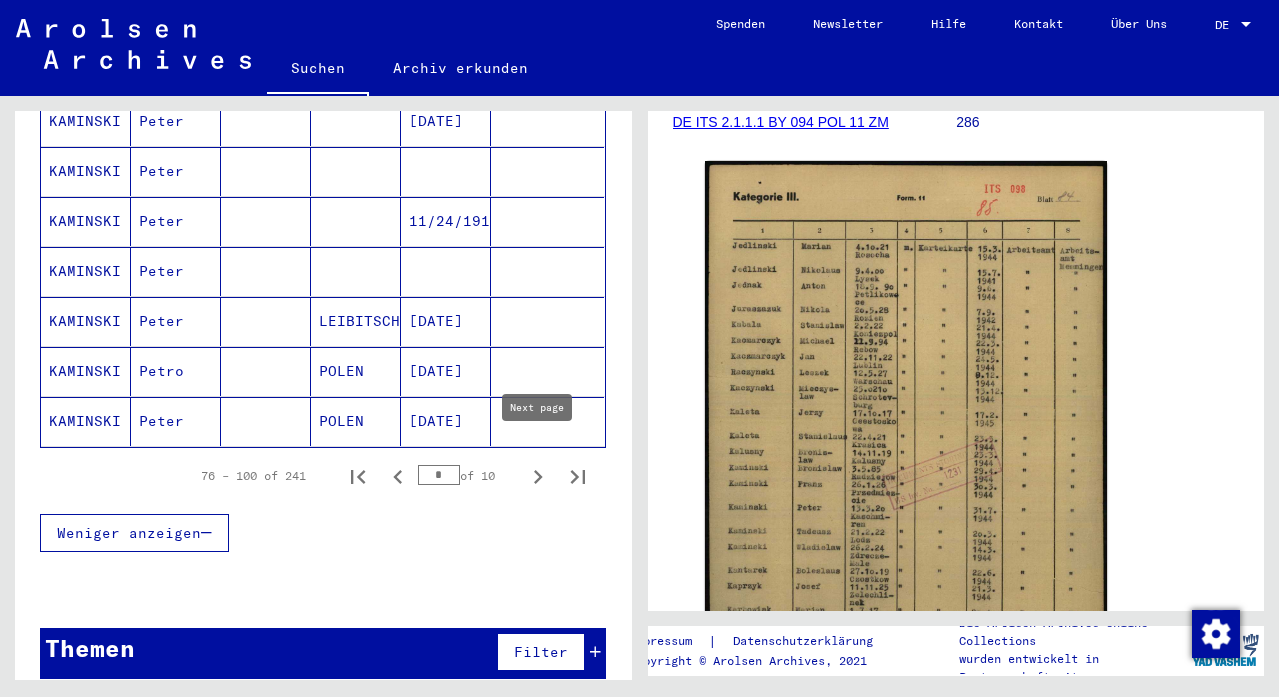 click 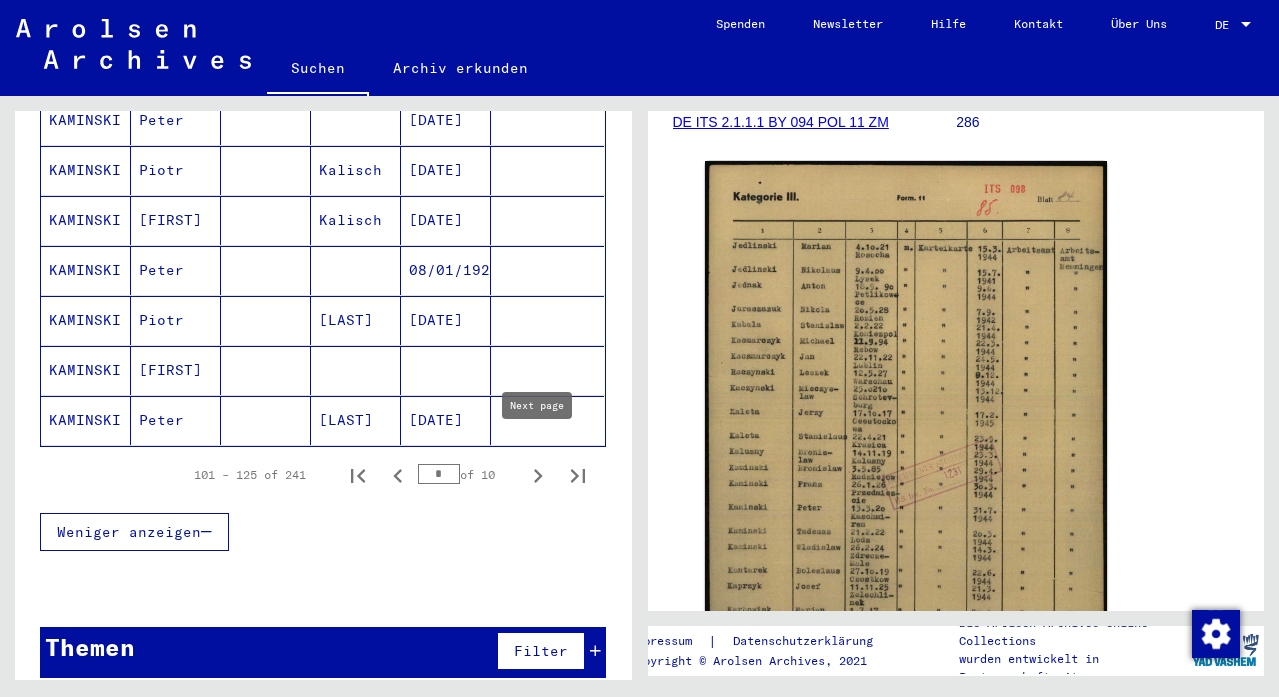 scroll, scrollTop: 1229, scrollLeft: 0, axis: vertical 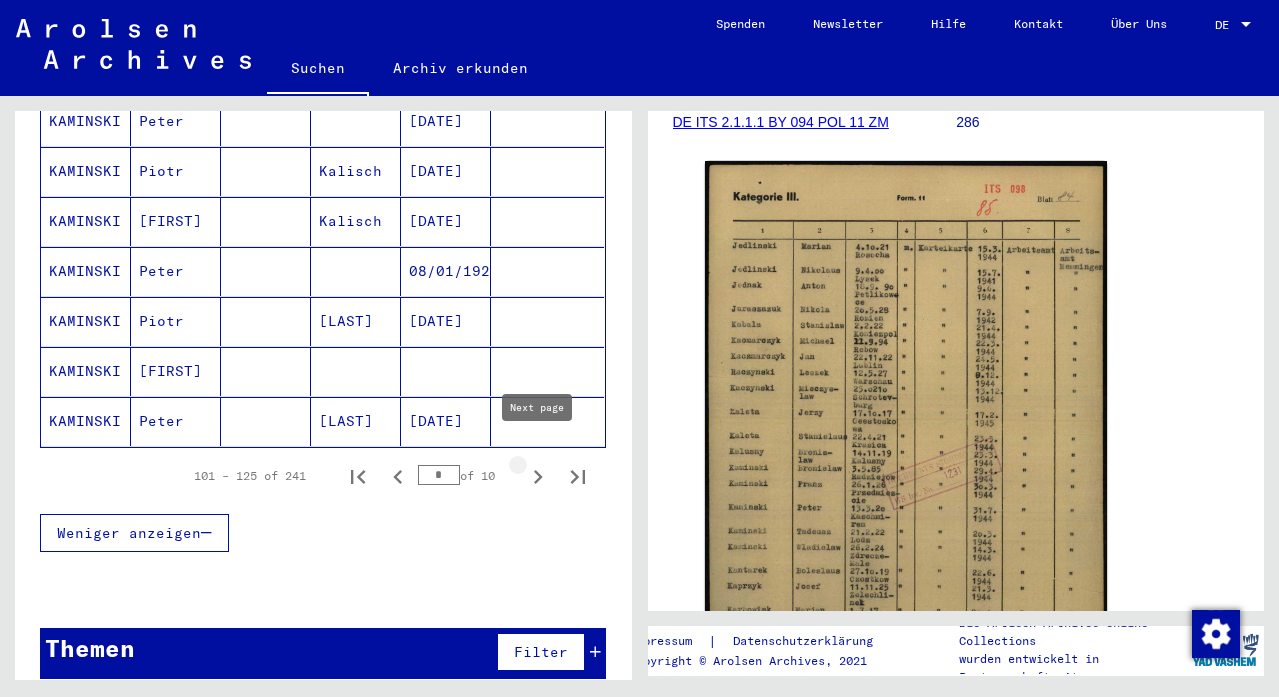 click 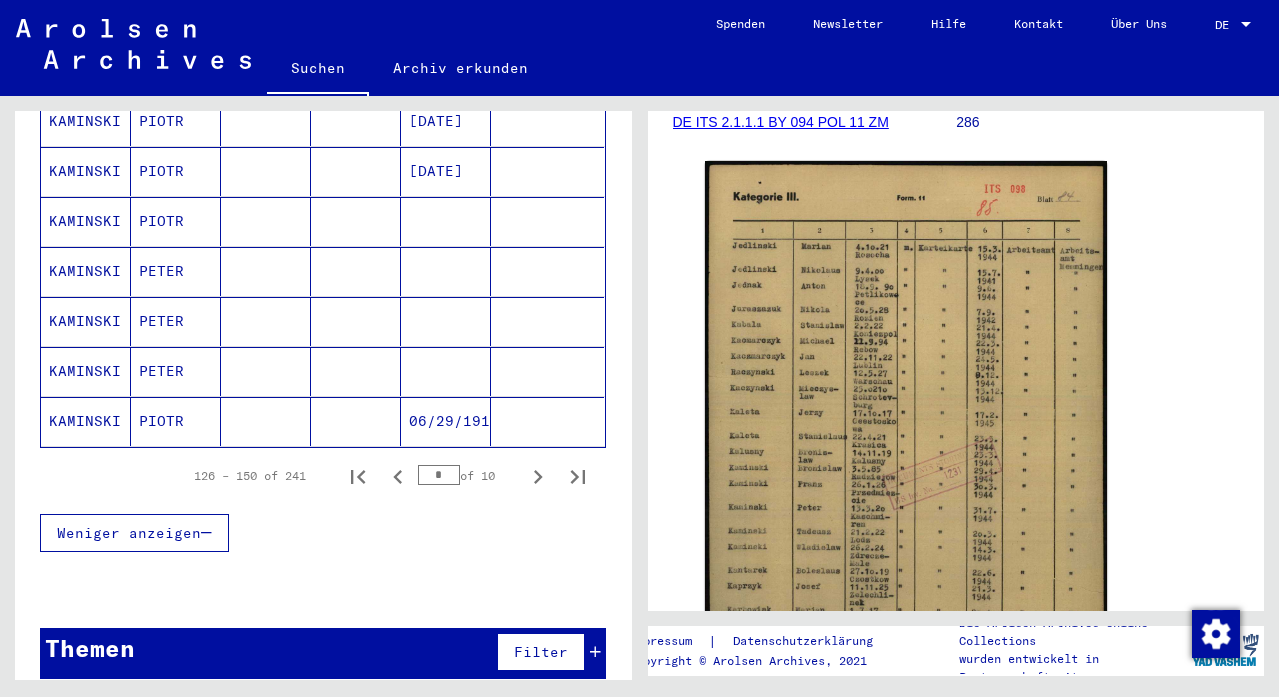 click on "06/29/1919" 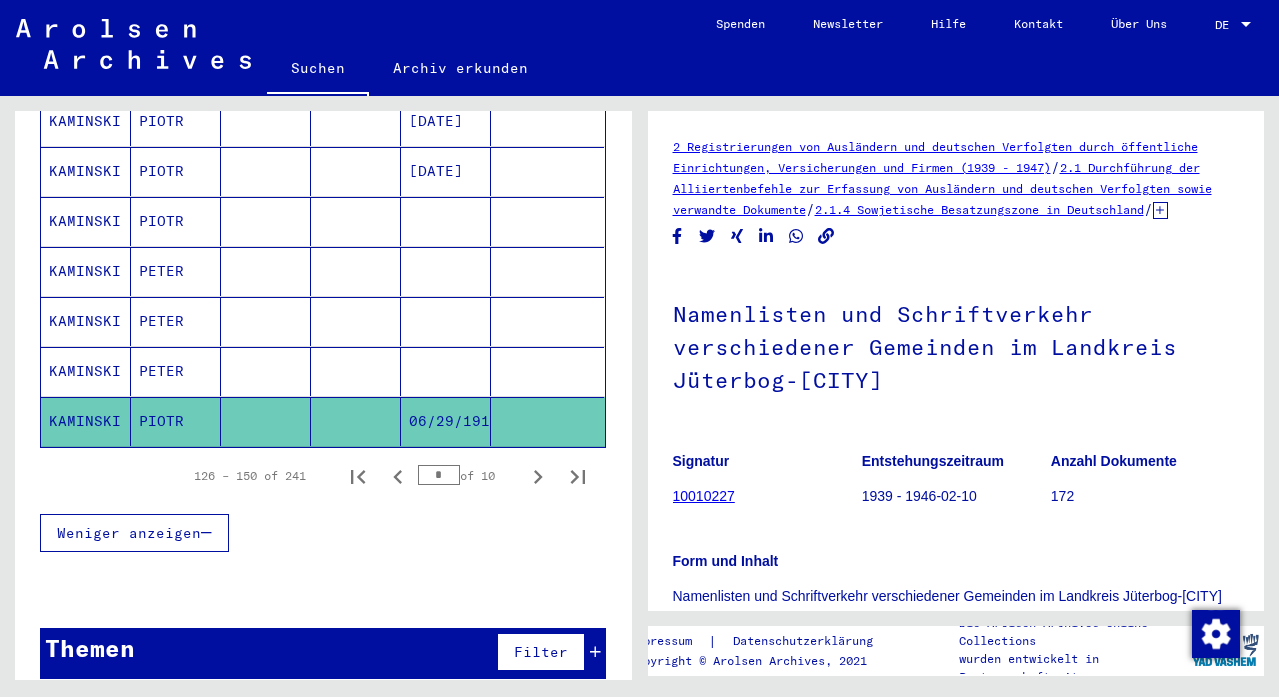 scroll, scrollTop: 0, scrollLeft: 0, axis: both 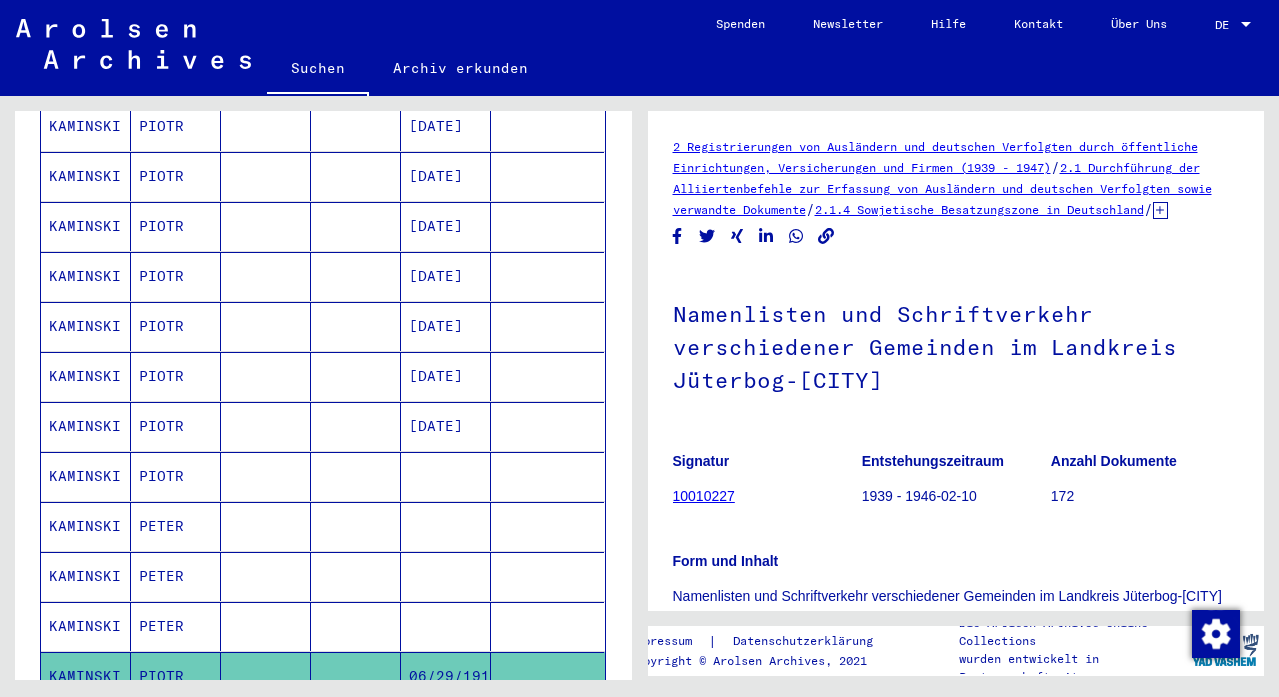 click at bounding box center (446, 526) 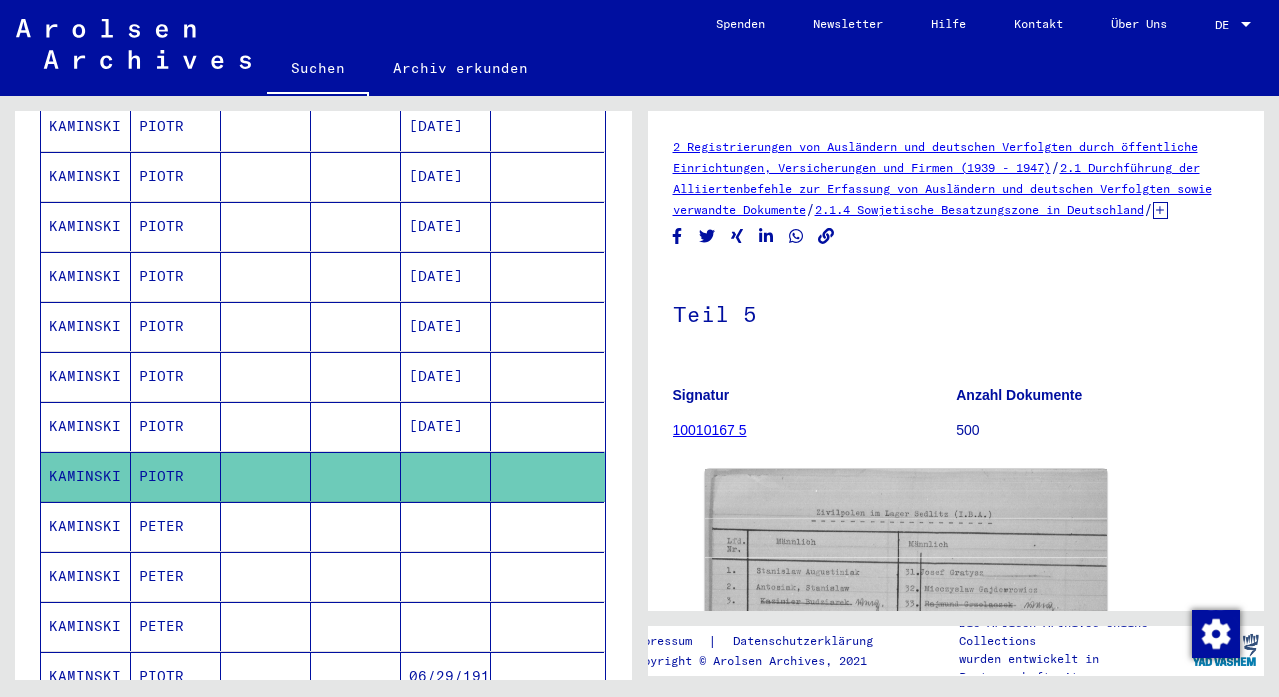 scroll, scrollTop: 0, scrollLeft: 0, axis: both 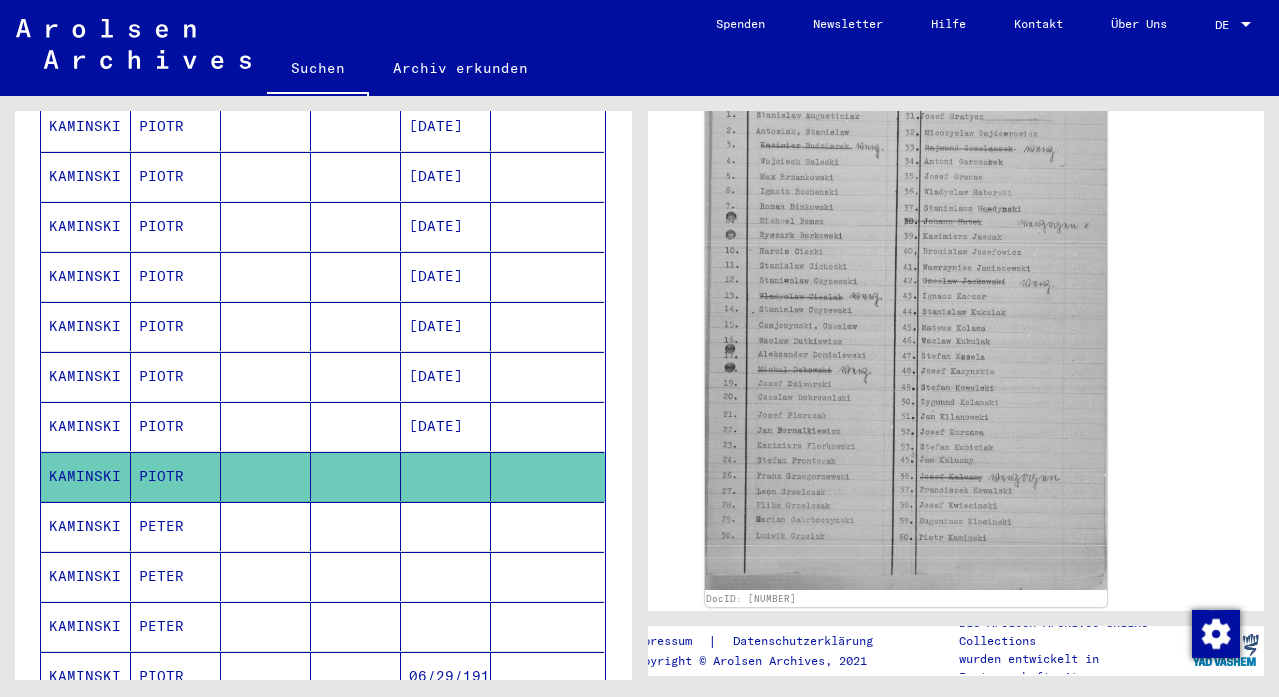 click on "[DATE]" at bounding box center [446, 476] 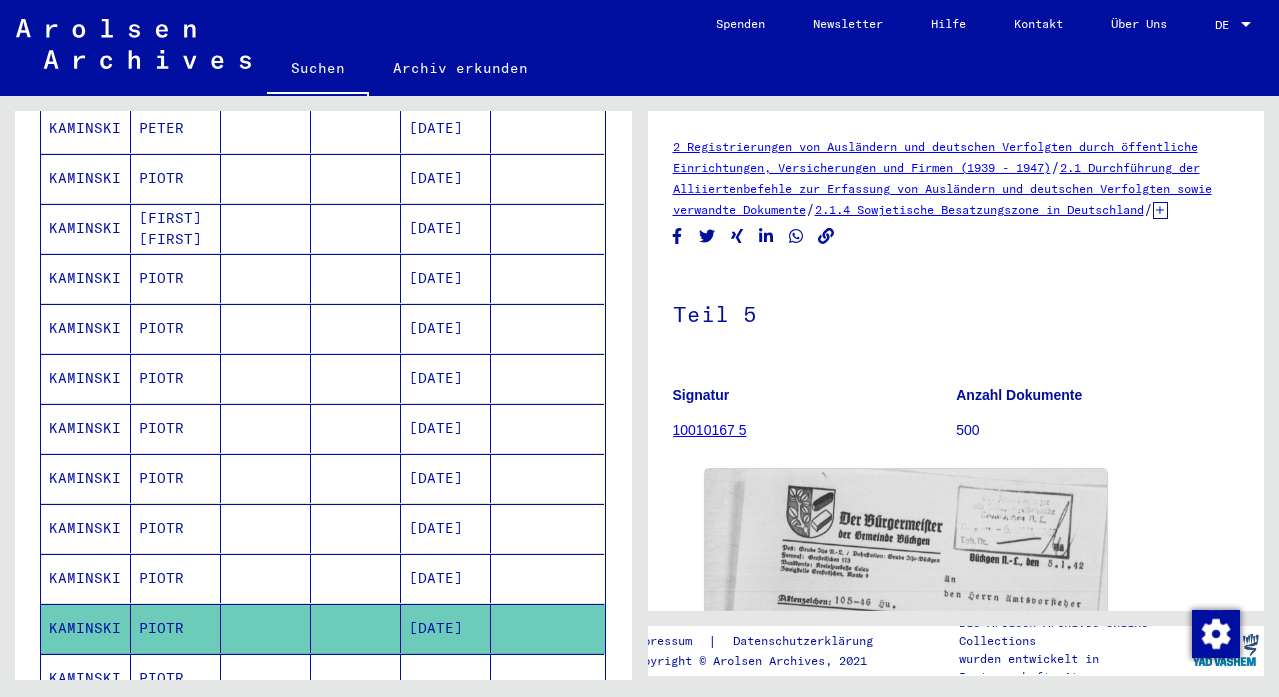 scroll, scrollTop: 612, scrollLeft: 0, axis: vertical 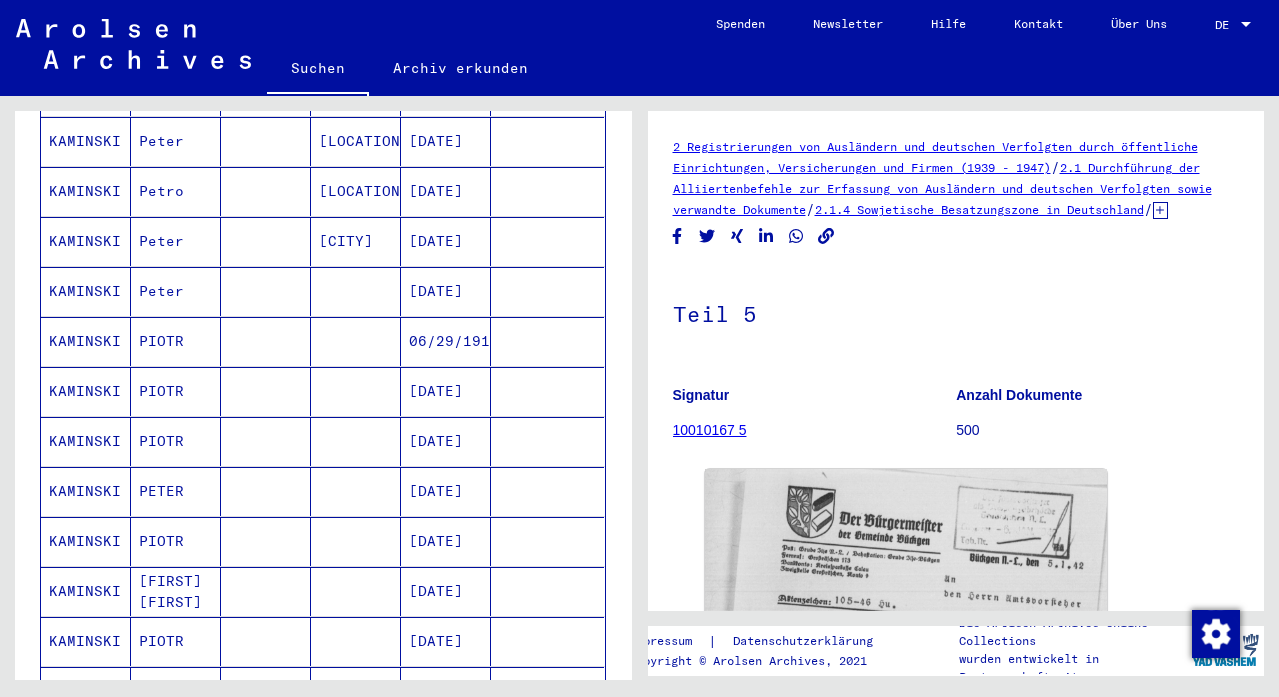 click on "[DATE]" at bounding box center [446, 341] 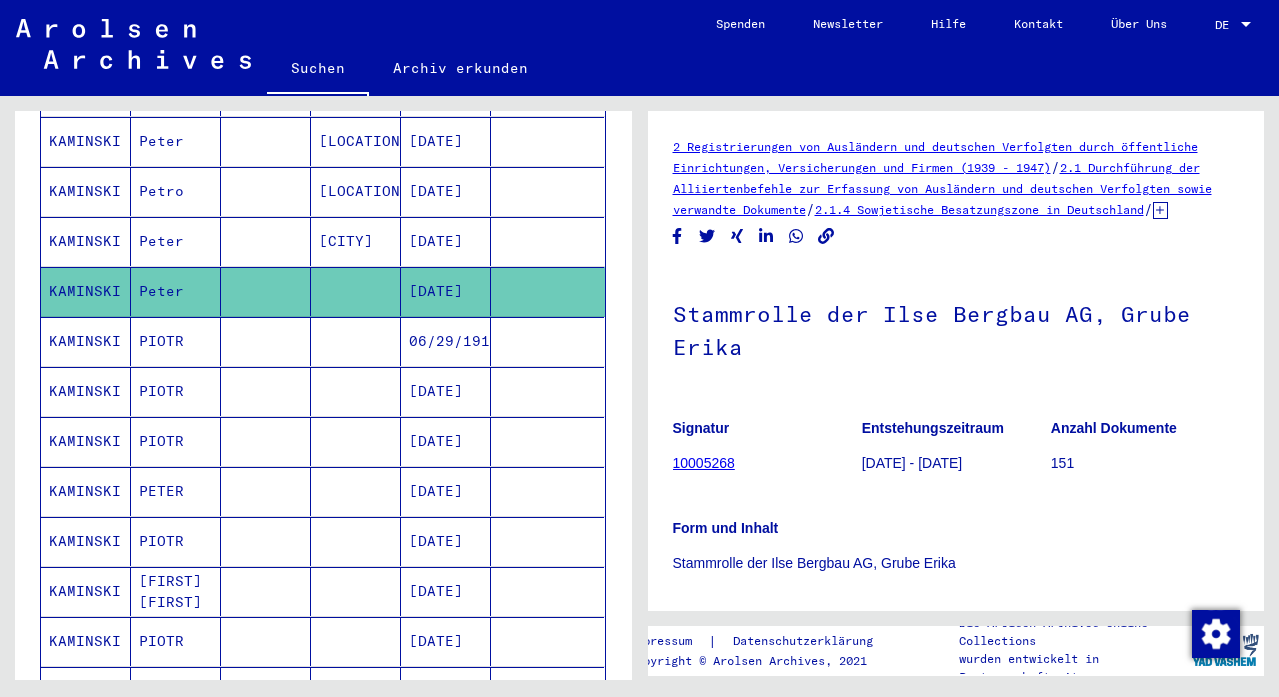 click on "06/29/1919" at bounding box center [446, 391] 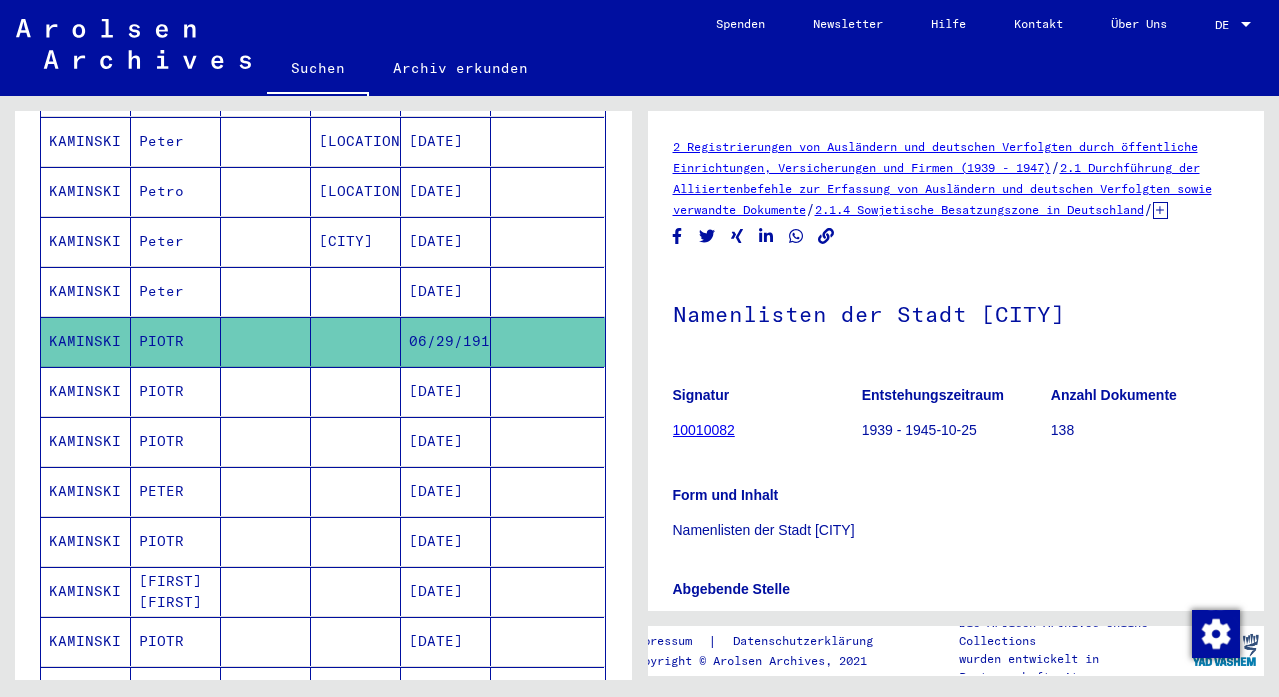 scroll, scrollTop: 0, scrollLeft: 0, axis: both 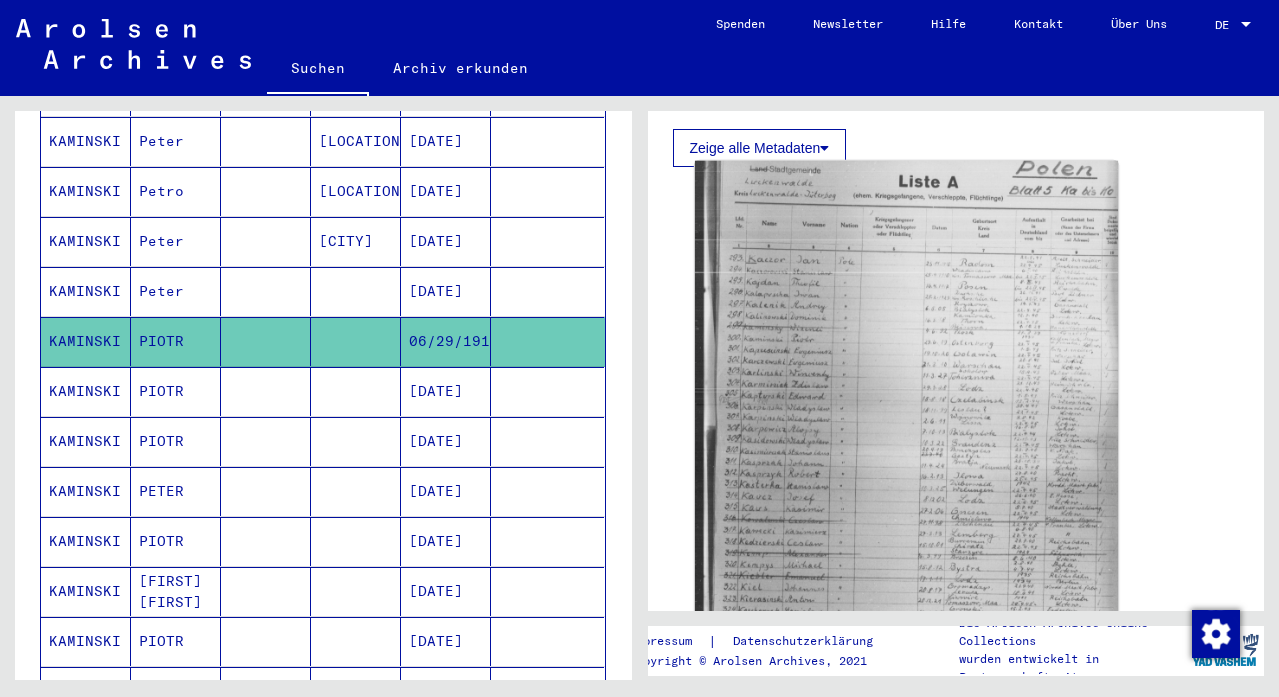 click 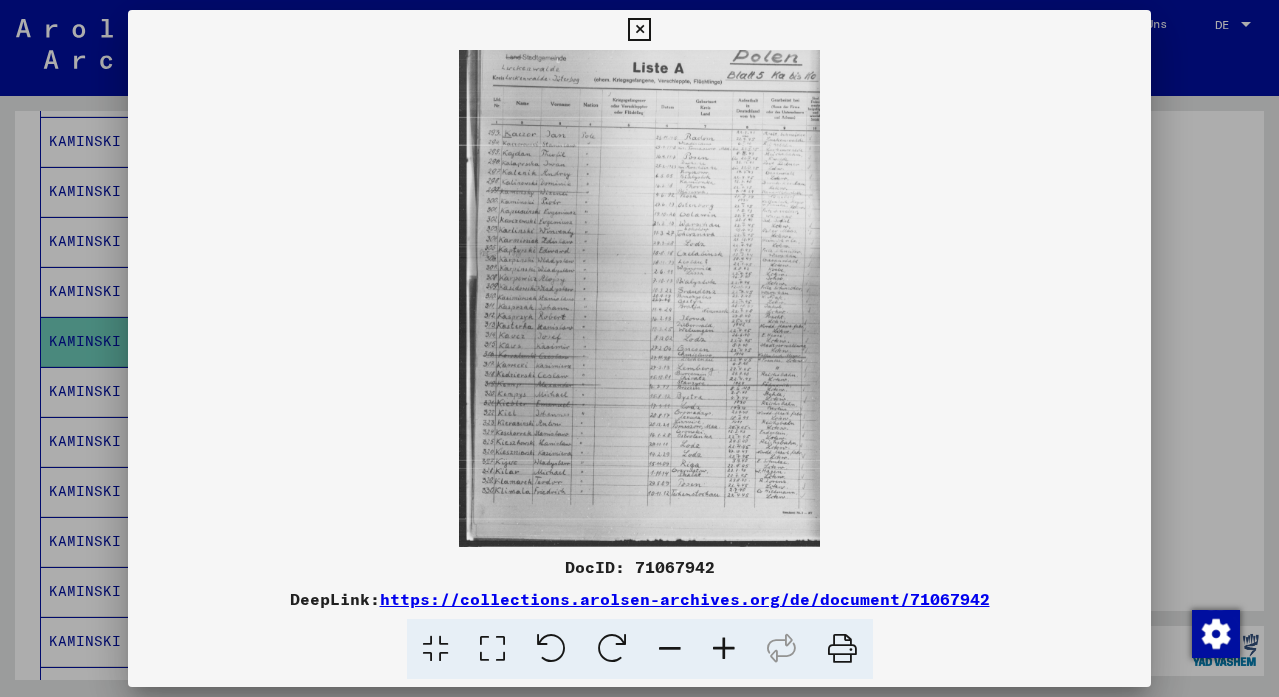 click at bounding box center [639, 348] 